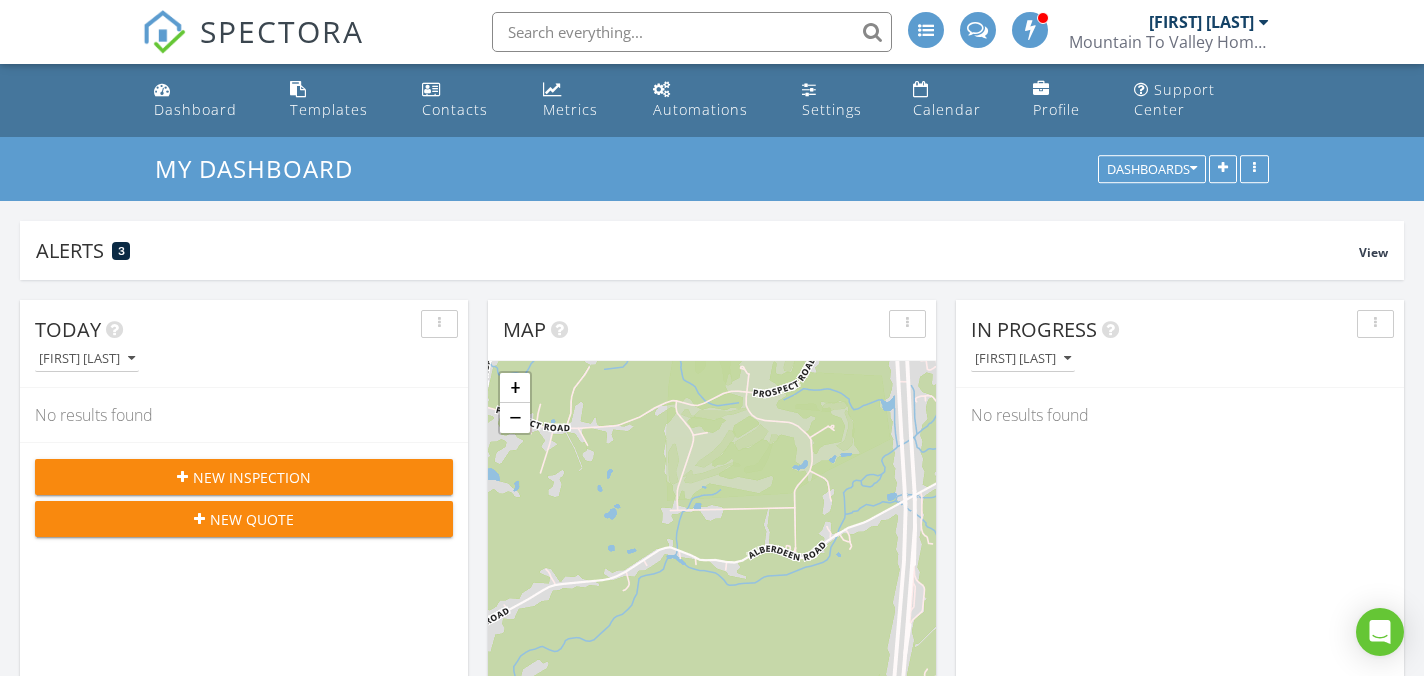 scroll, scrollTop: 0, scrollLeft: 0, axis: both 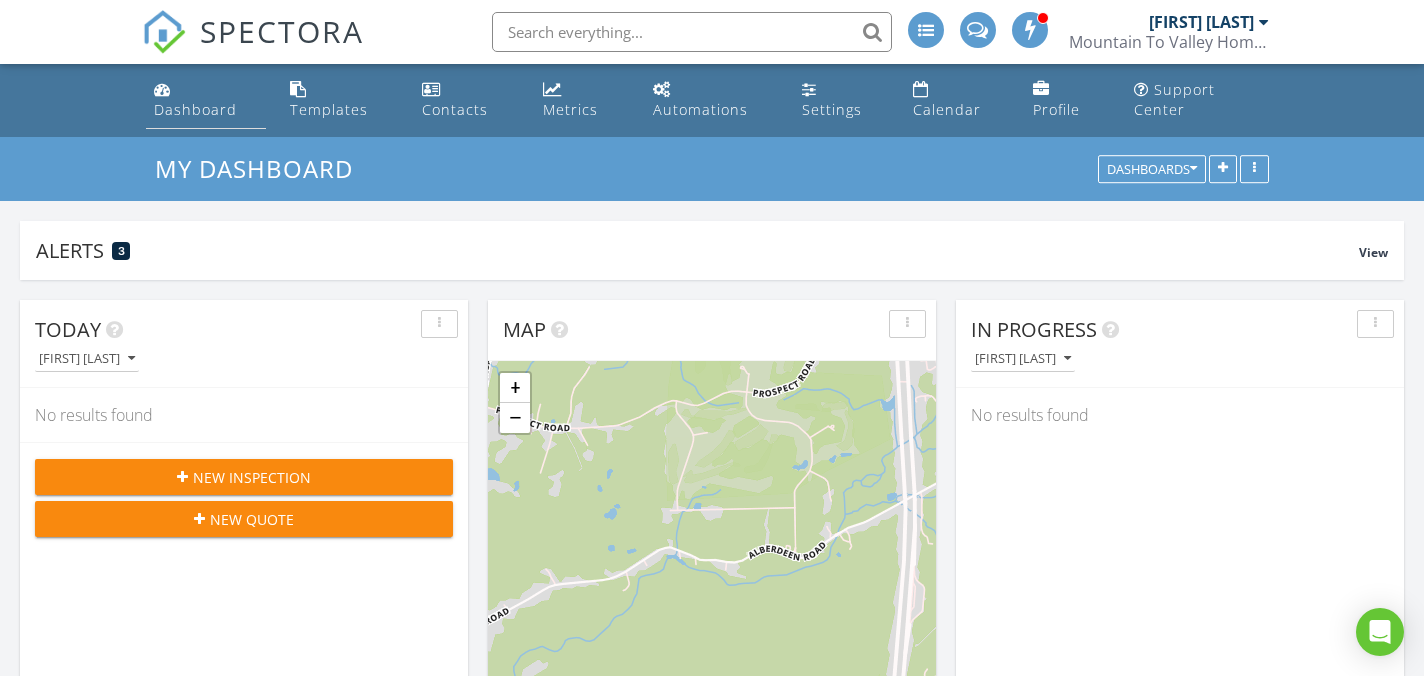 click on "Dashboard" at bounding box center (195, 109) 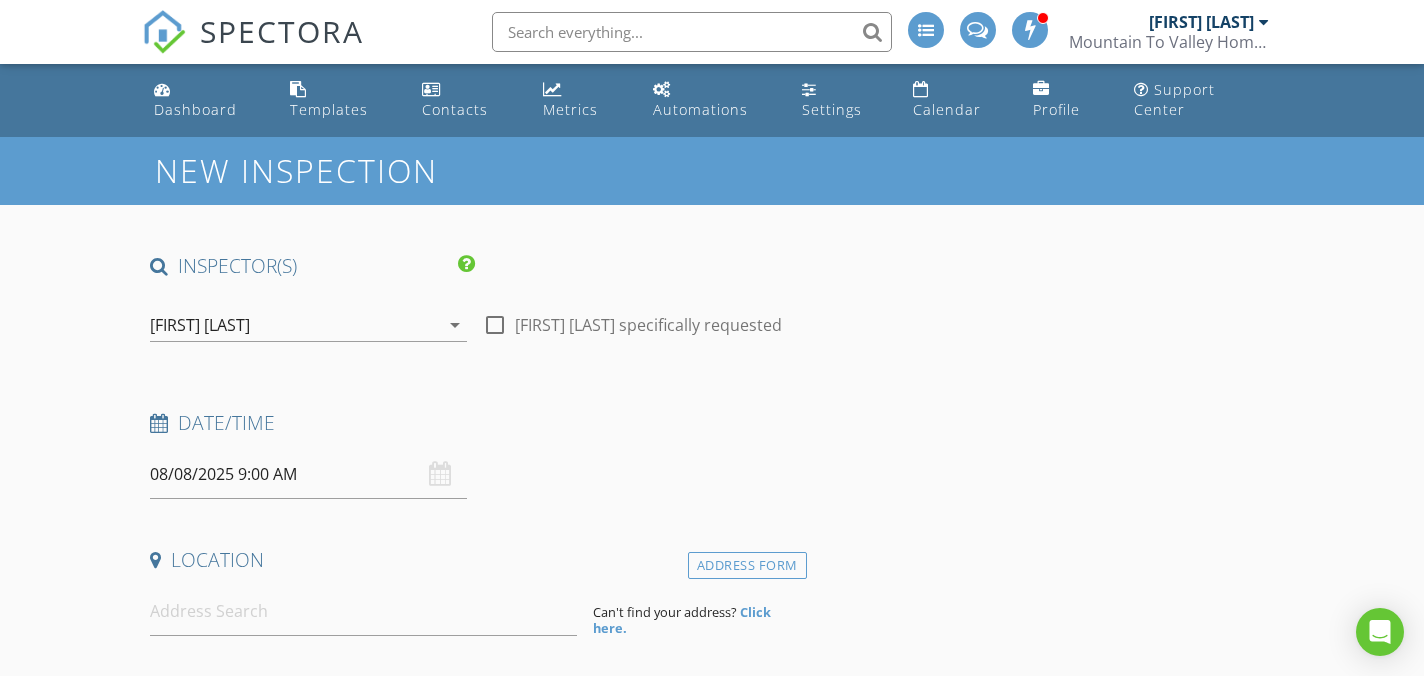 scroll, scrollTop: 0, scrollLeft: 0, axis: both 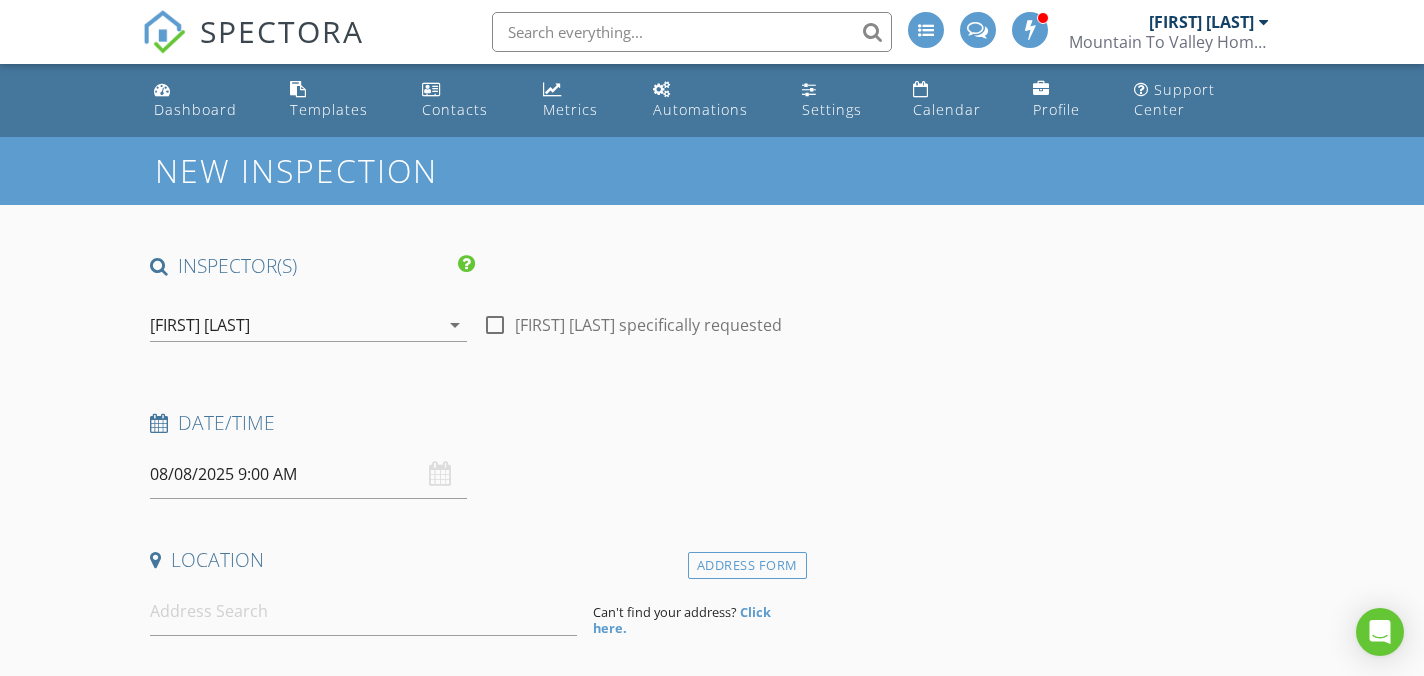 click on "[FIRST] [LAST]" at bounding box center (294, 325) 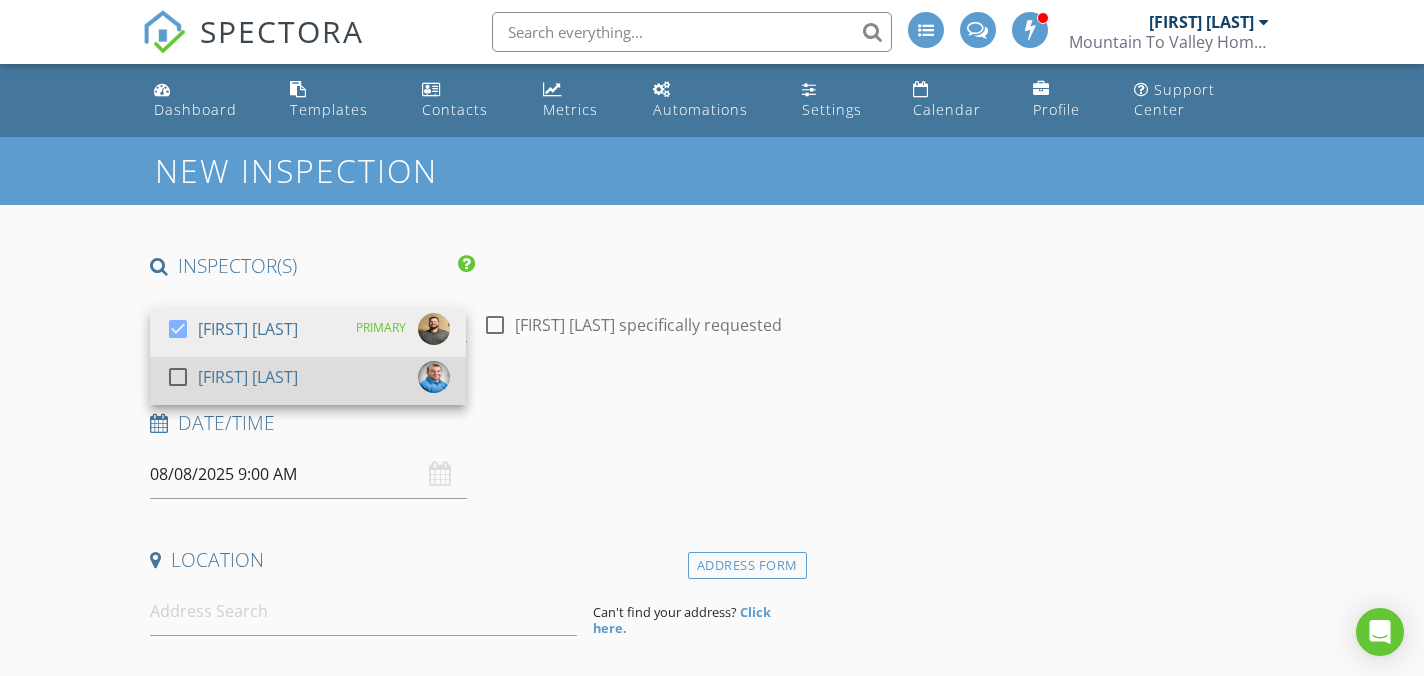 click on "[FIRST] [LAST]" at bounding box center (248, 377) 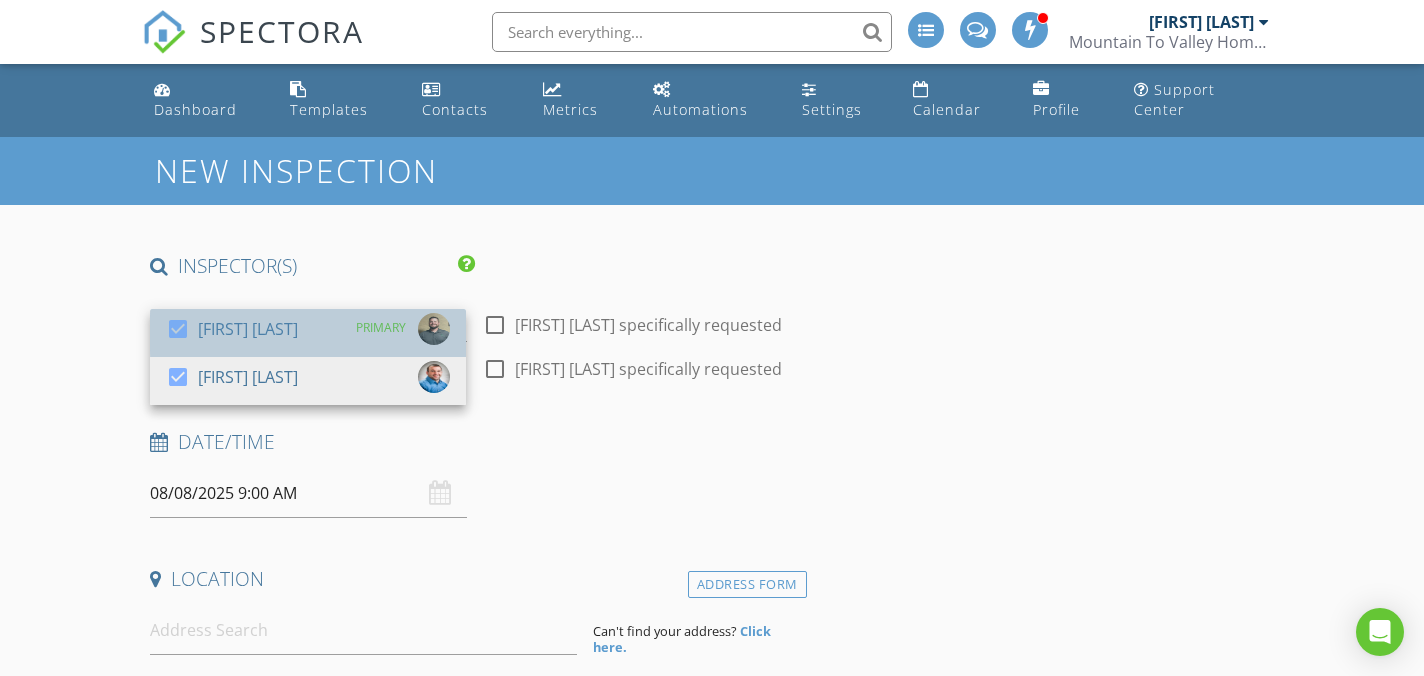 click on "[FIRST] [LAST]" at bounding box center [248, 329] 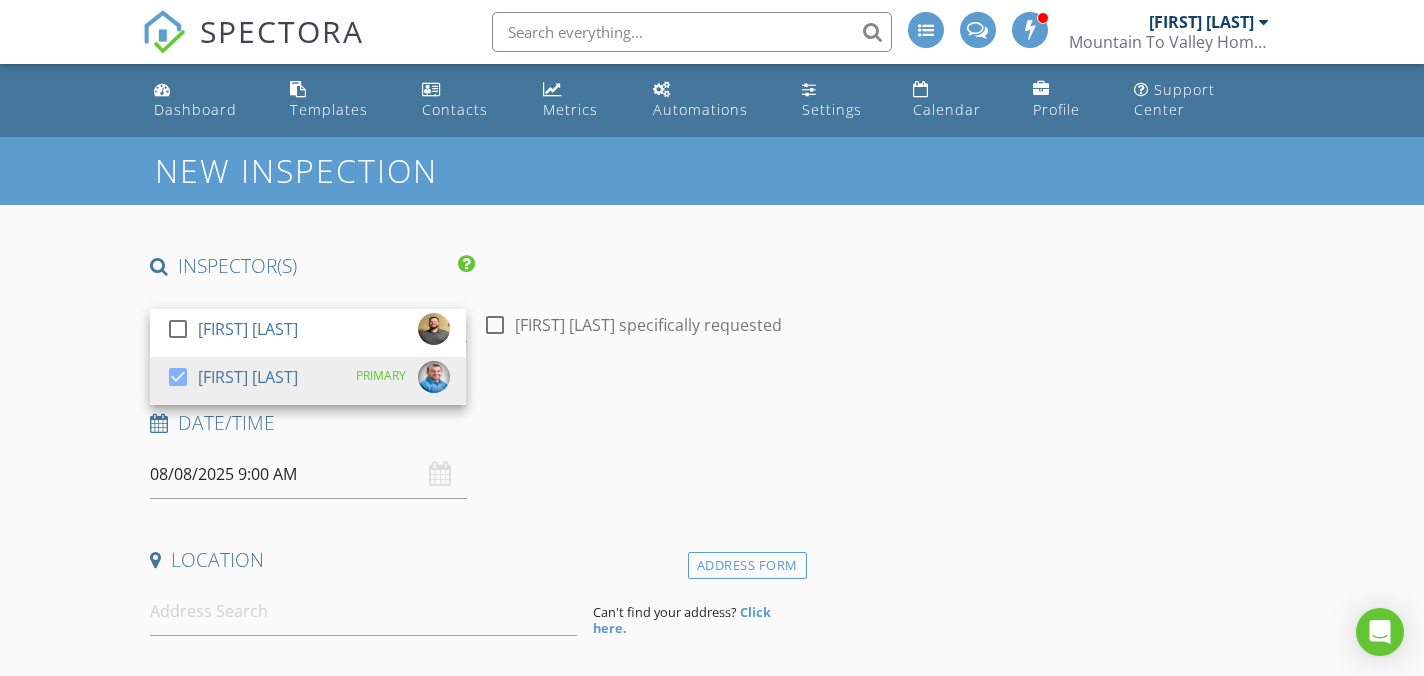click on "08/08/2025 9:00 AM" at bounding box center [308, 474] 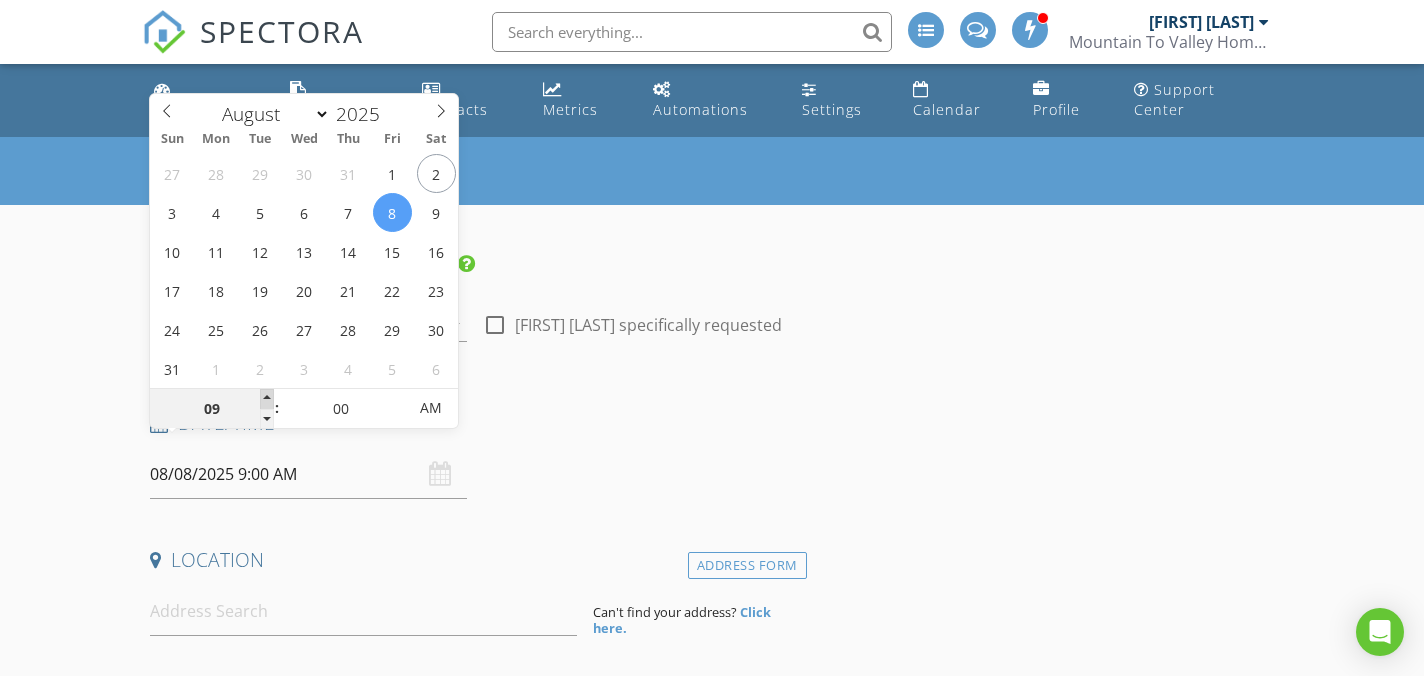 type on "08/08/2025 10:00 AM" 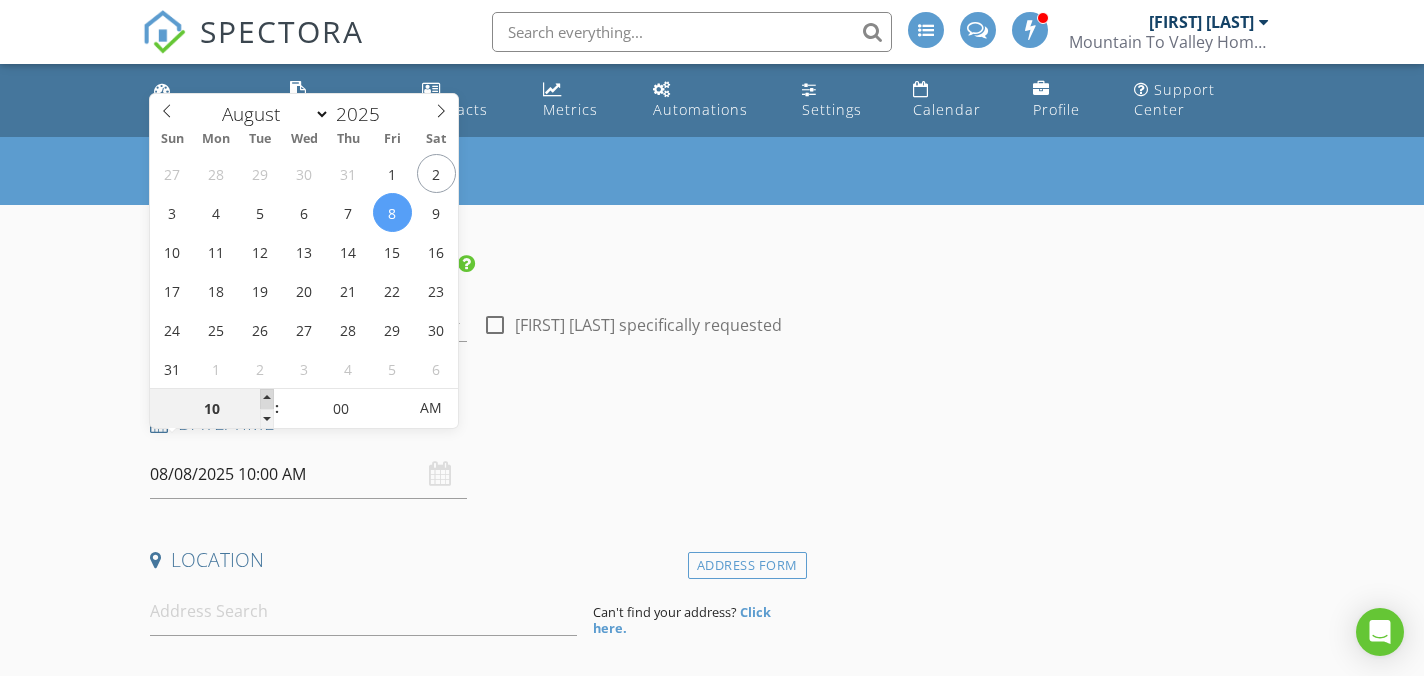 click at bounding box center [267, 399] 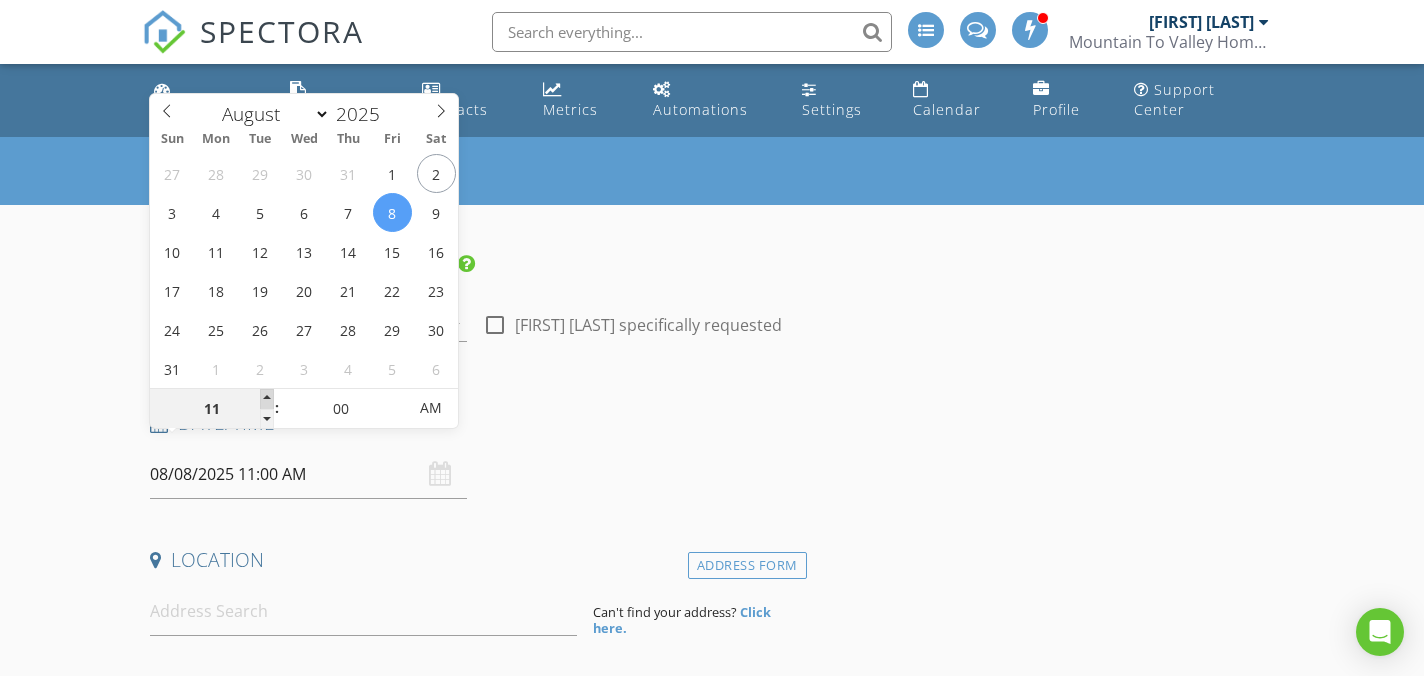 click at bounding box center [267, 399] 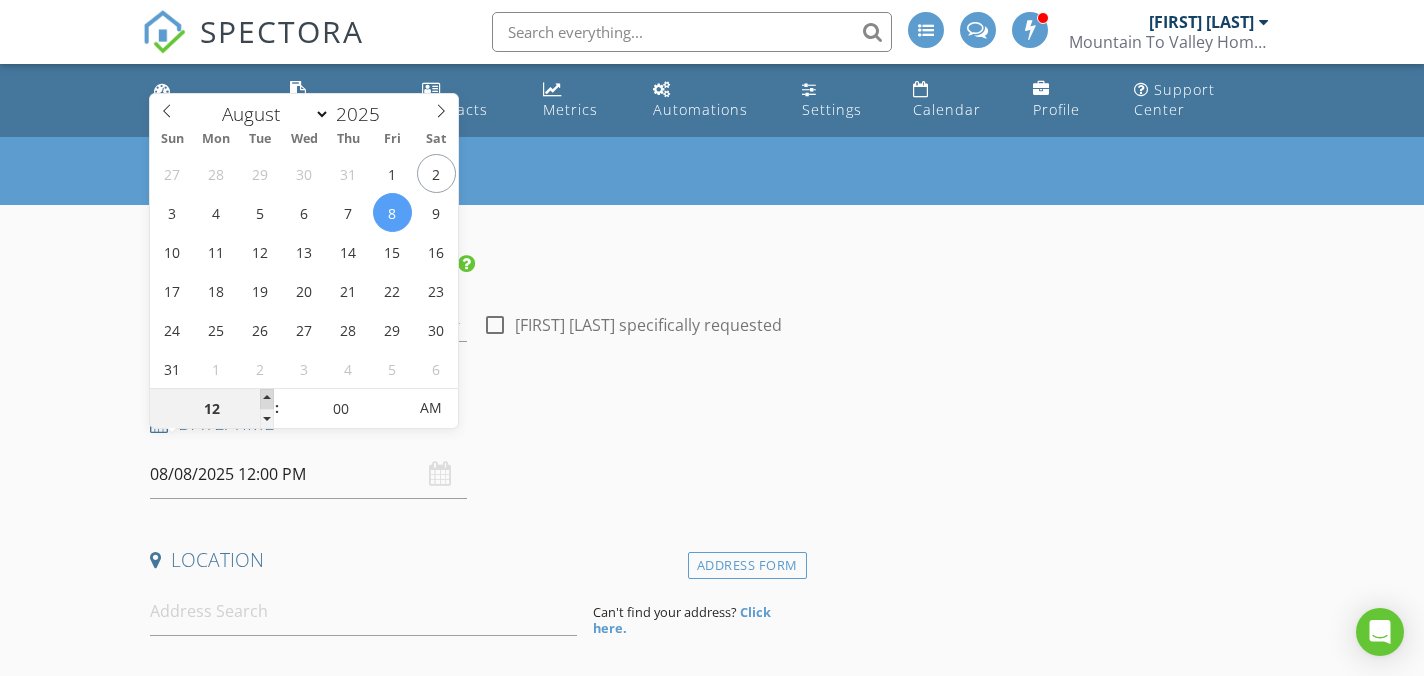 click at bounding box center [267, 399] 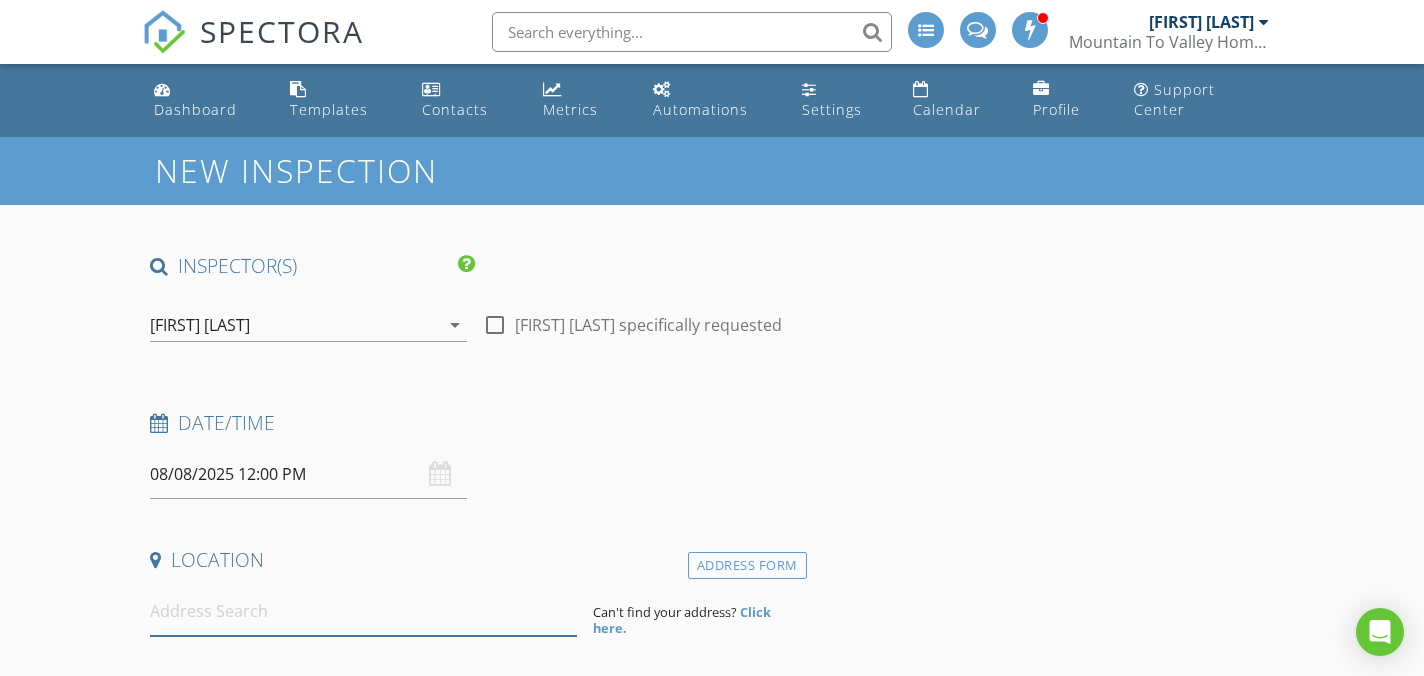 click at bounding box center [363, 611] 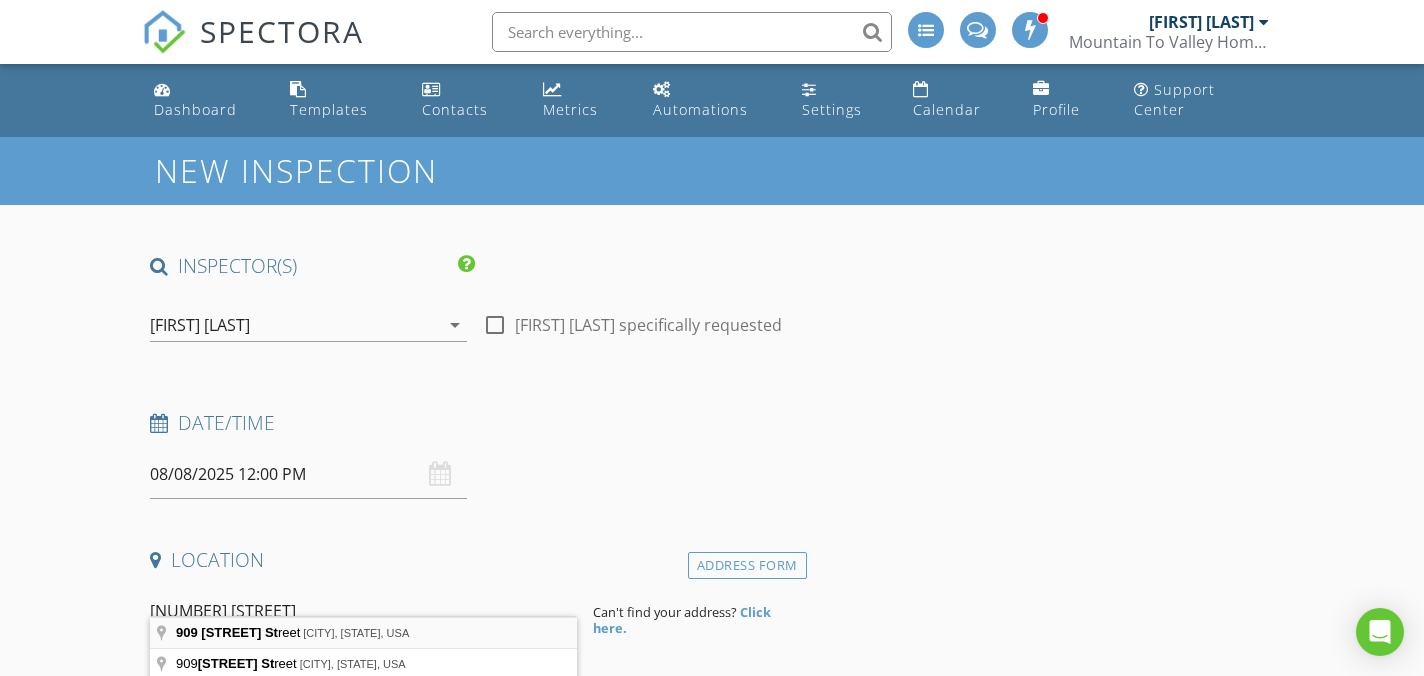 type on "909 Fair Street, Nescopeck, PA, USA" 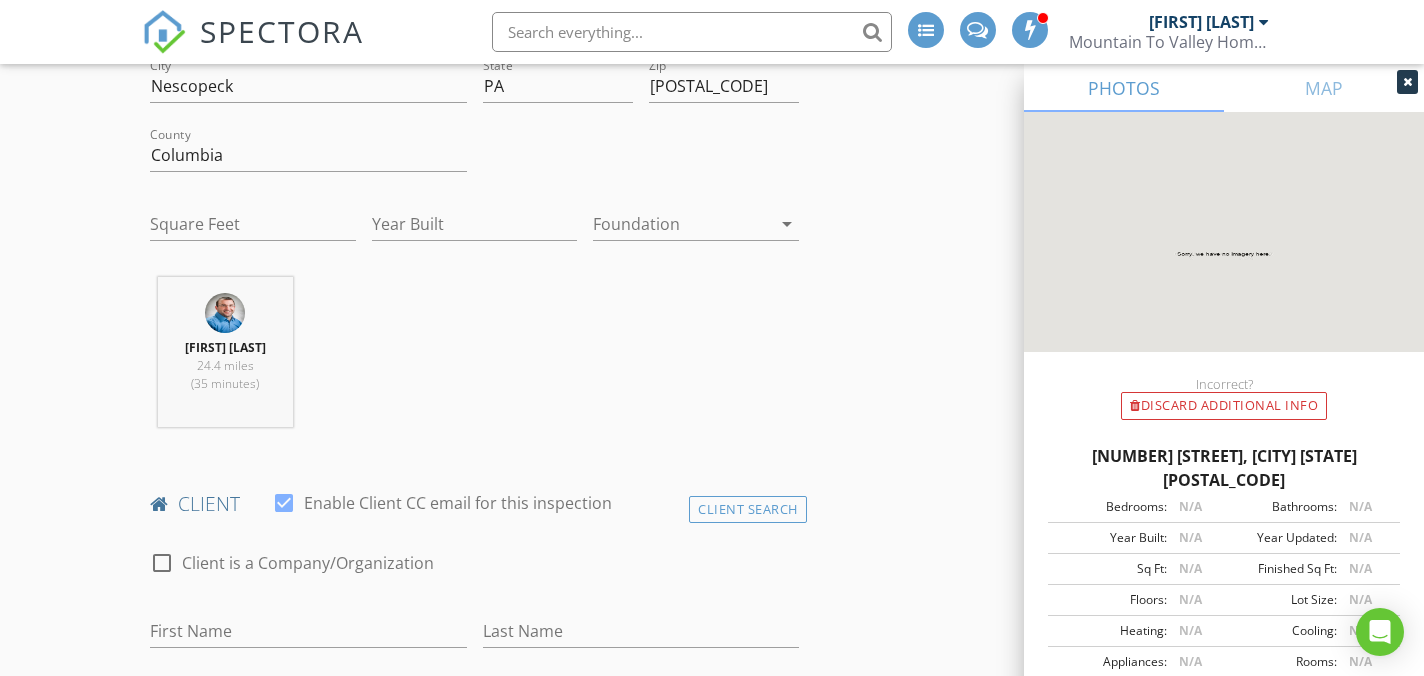 scroll, scrollTop: 820, scrollLeft: 0, axis: vertical 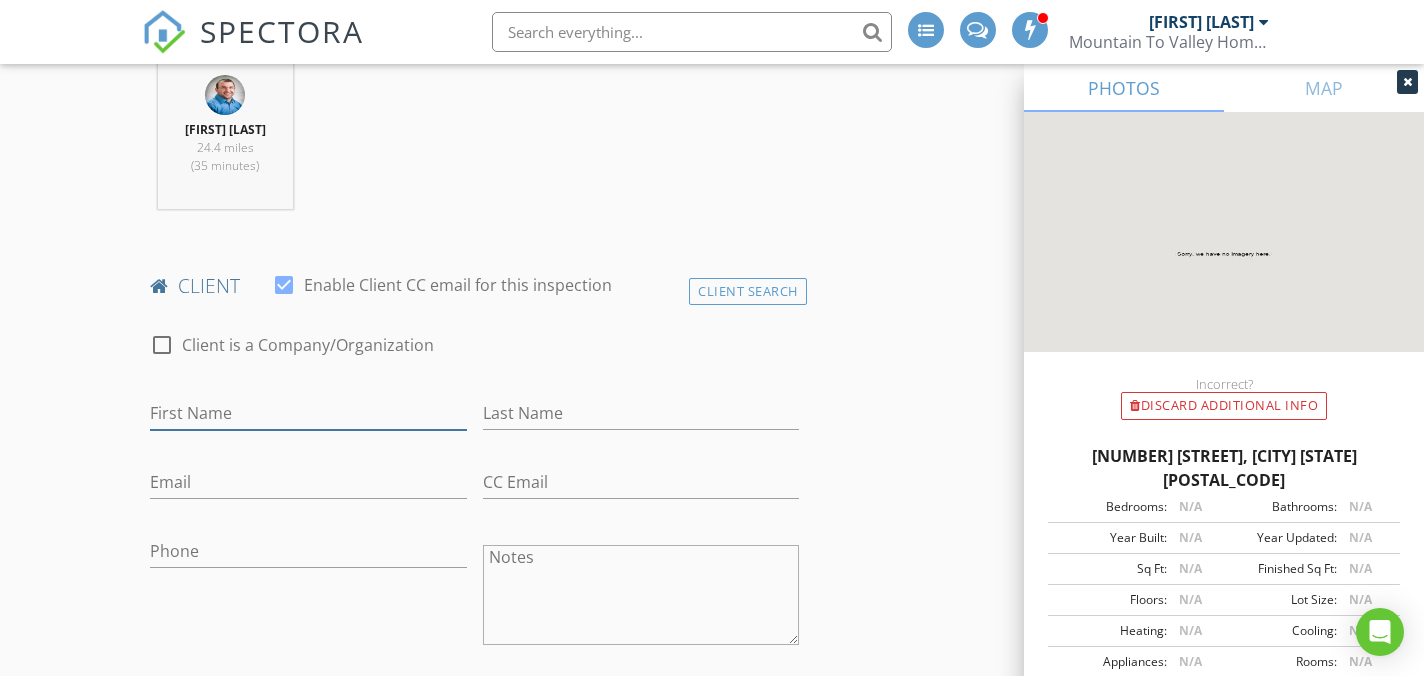click on "First Name" at bounding box center (308, 413) 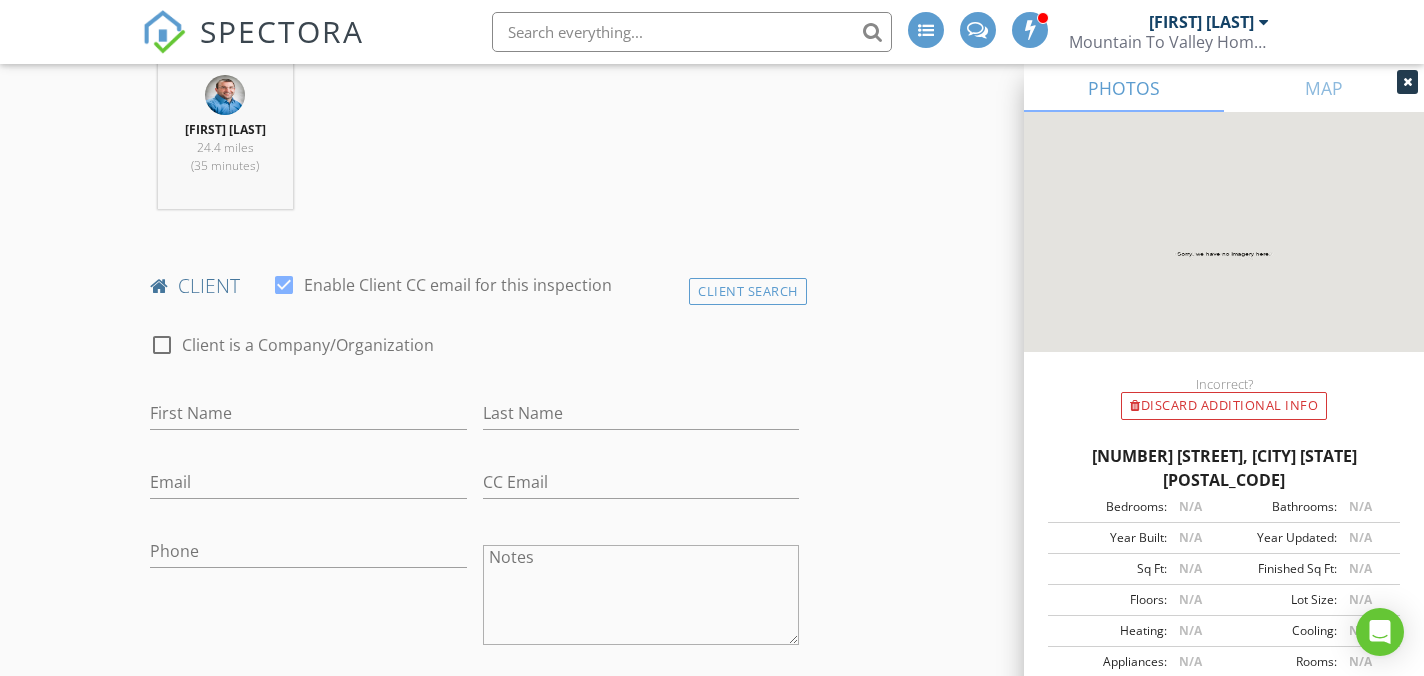 click on "client
check_box Enable Client CC email for this inspection" at bounding box center [474, 293] 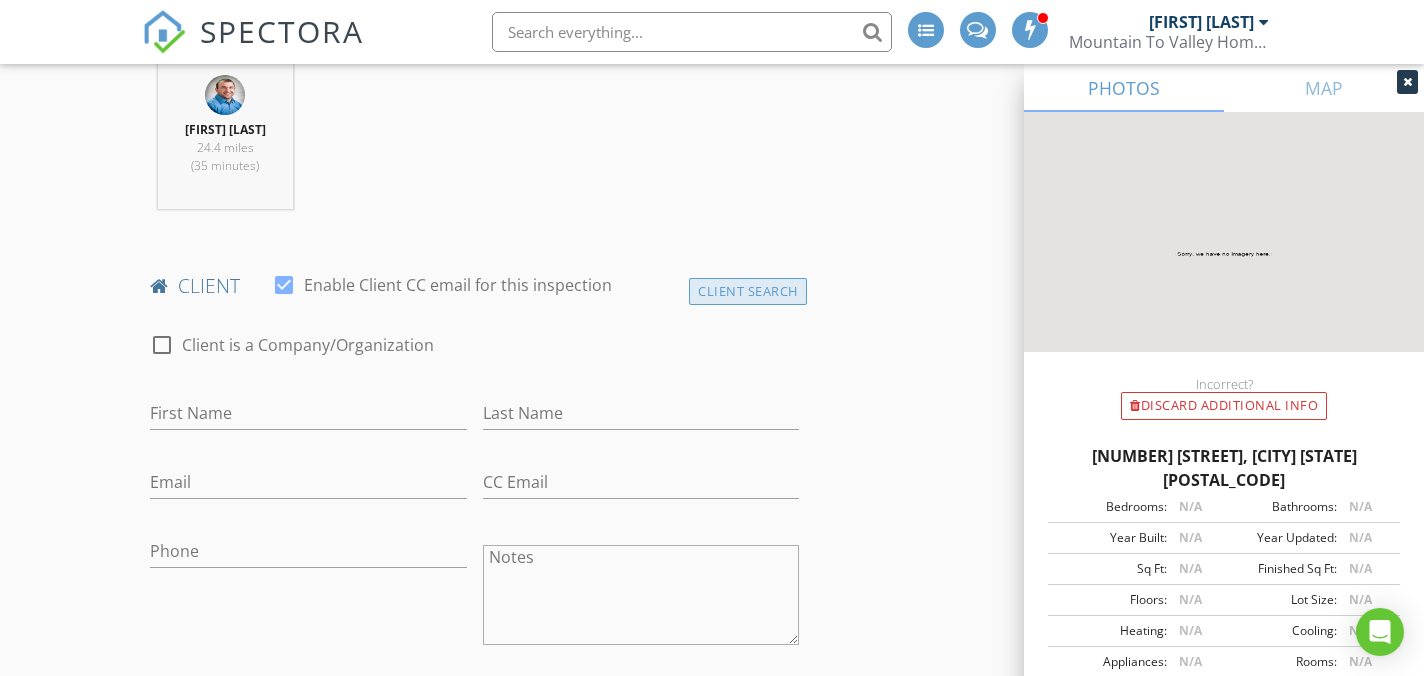 click on "Client Search" at bounding box center (748, 291) 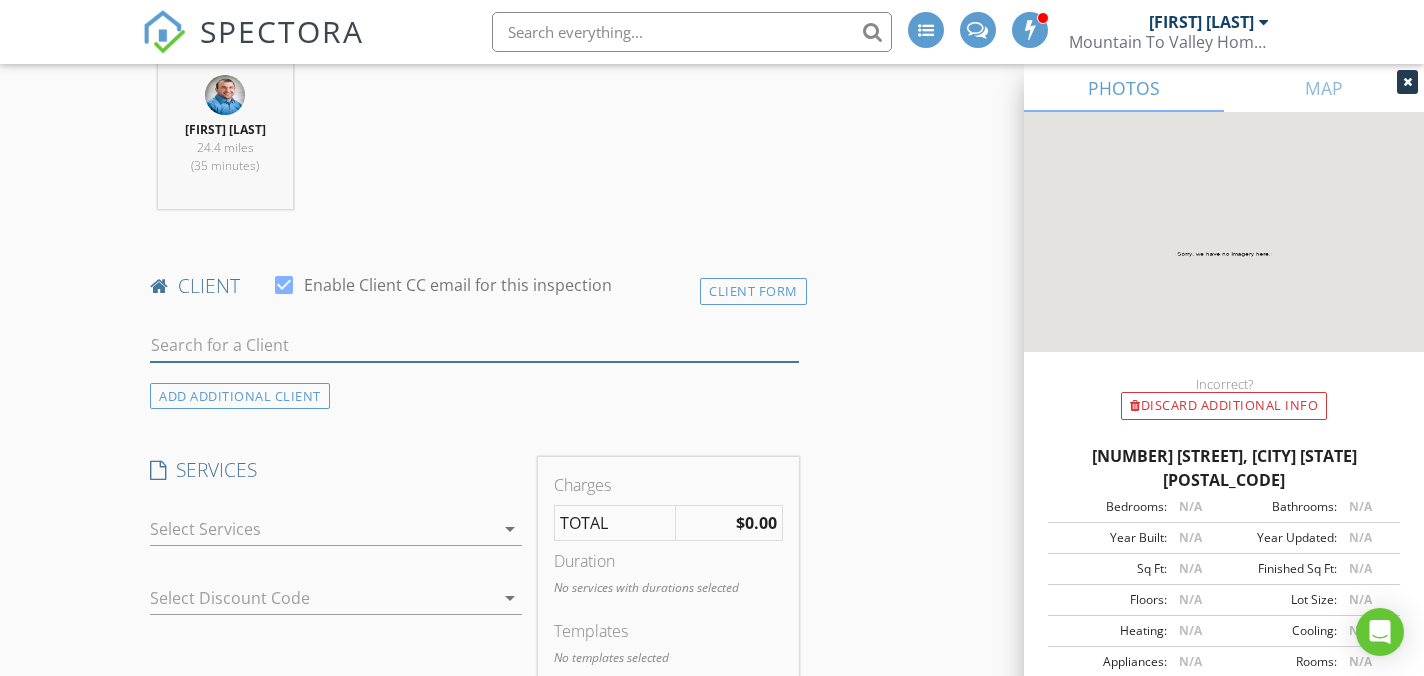 click at bounding box center [474, 345] 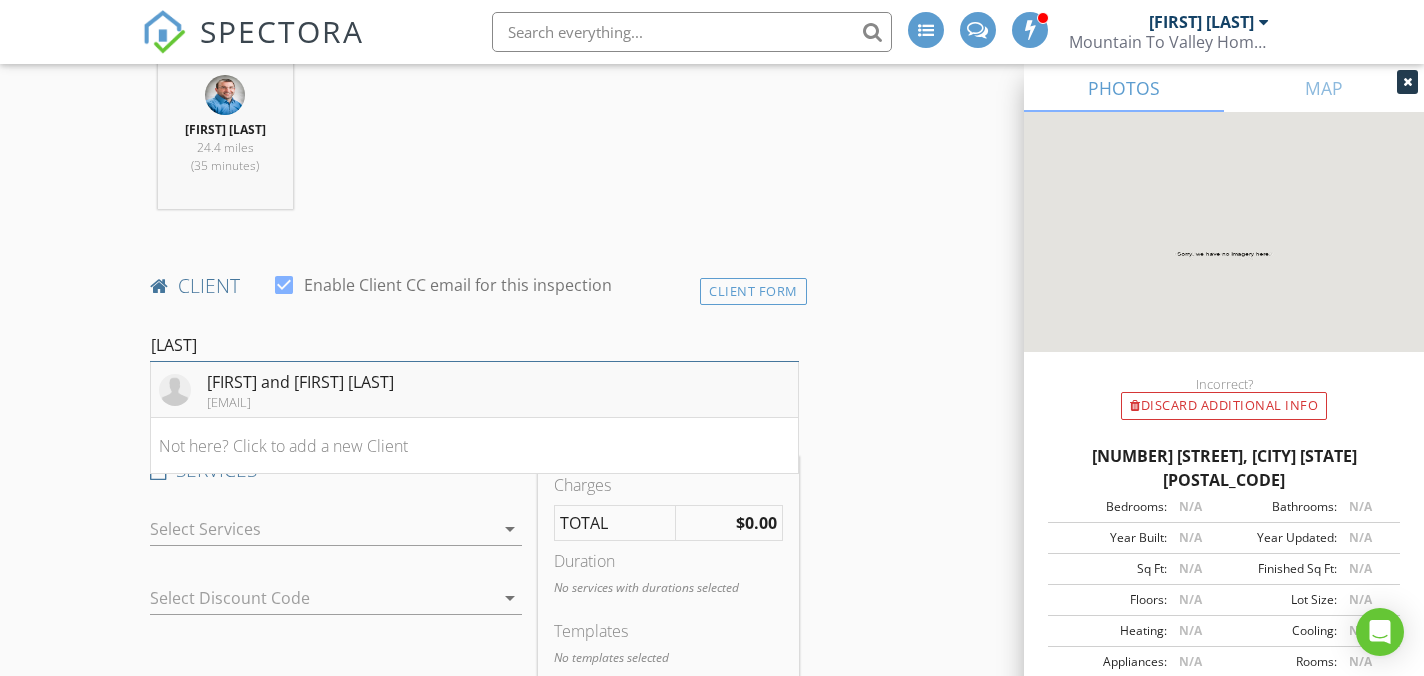 type on "shedlock" 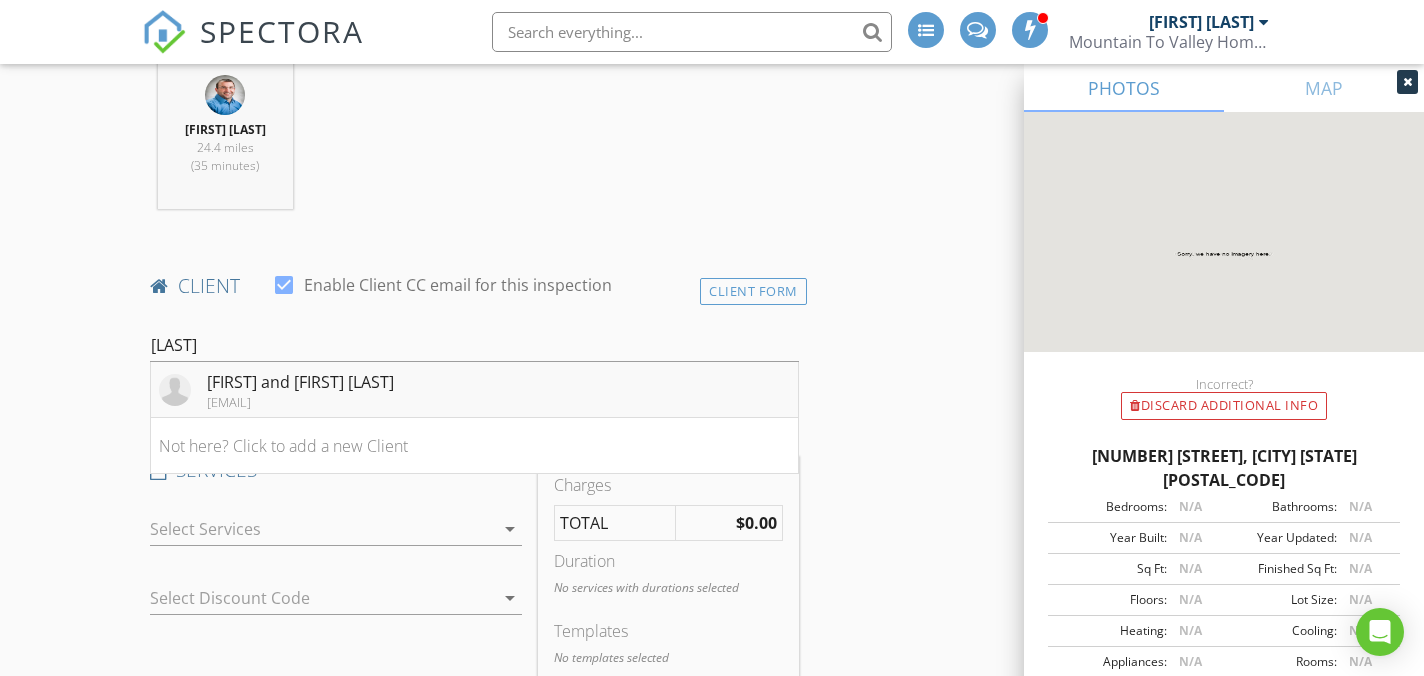 click on "Jill and Ian Shedlock
br1anderson020@gmail.com" at bounding box center [474, 390] 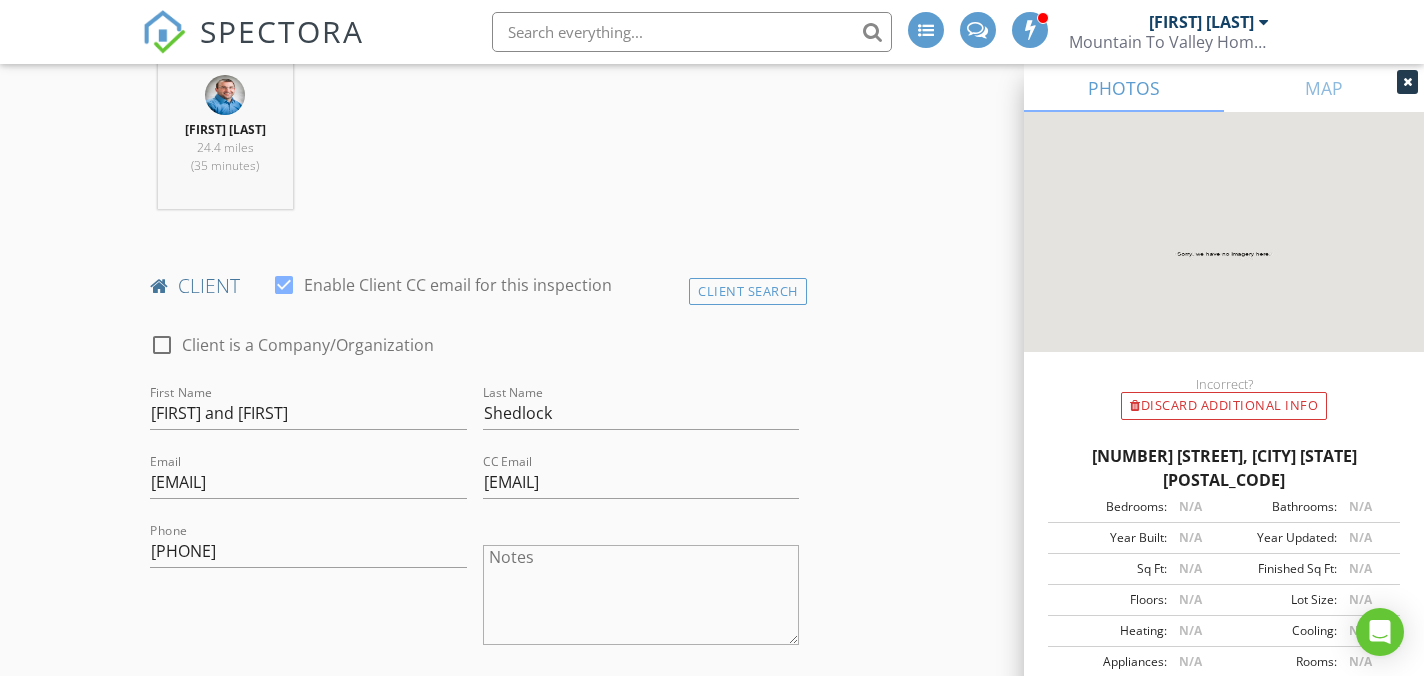 click on "INSPECTOR(S)
check_box_outline_blank   Justin Weber     check_box   Mike Bonita   PRIMARY   Mike Bonita arrow_drop_down   check_box_outline_blank Mike Bonita specifically requested
Date/Time
08/08/2025 12:00 PM
Location
Address Search       Address 909 Fair St   Unit   City Nescopeck   State PA   Zip 18635   County Columbia     Square Feet   Year Built   Foundation arrow_drop_down     Mike Bonita     24.4 miles     (35 minutes)
client
check_box Enable Client CC email for this inspection   Client Search     check_box_outline_blank Client is a Company/Organization     First Name Jill and Ian   Last Name Shedlock   Email br1anderson020@gmail.com   CC Email ishedlock2@gmail.com   Phone 570-236-6539           Notes   Private Notes
ADD ADDITIONAL client
SERVICES" at bounding box center [711, 1201] 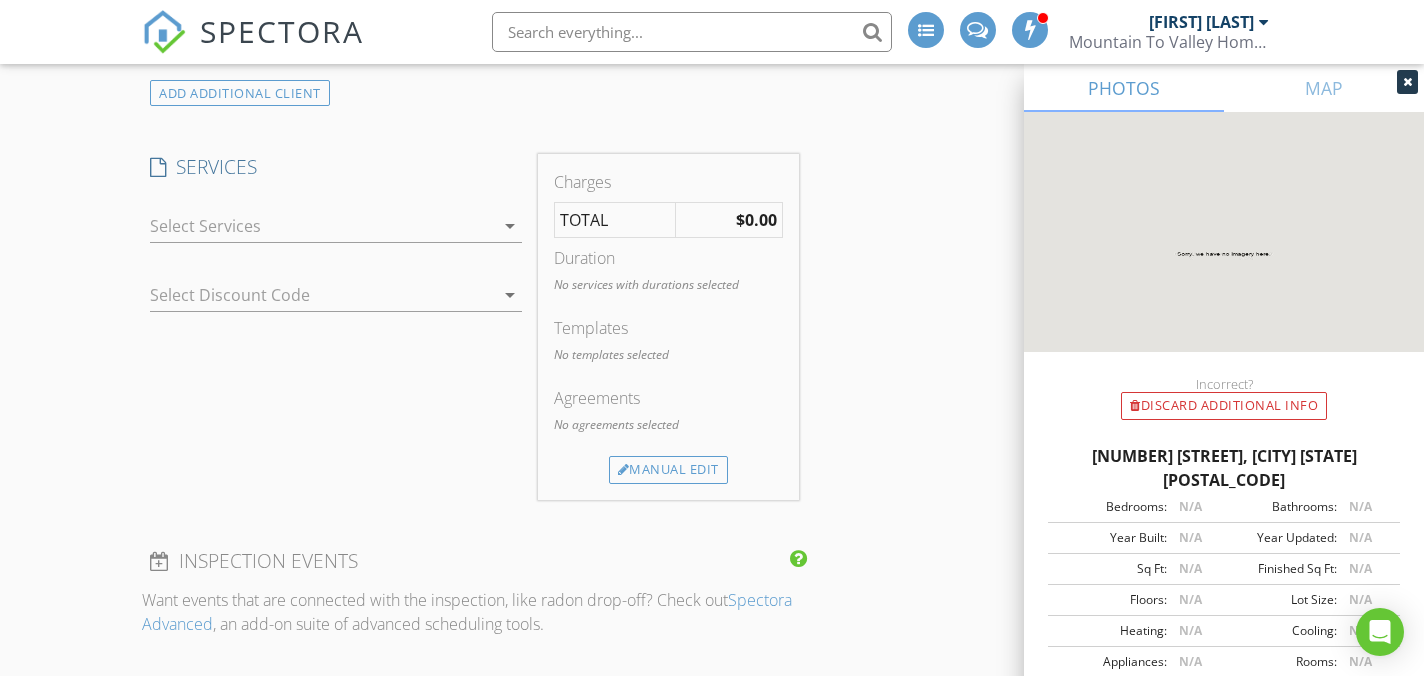scroll, scrollTop: 1615, scrollLeft: 0, axis: vertical 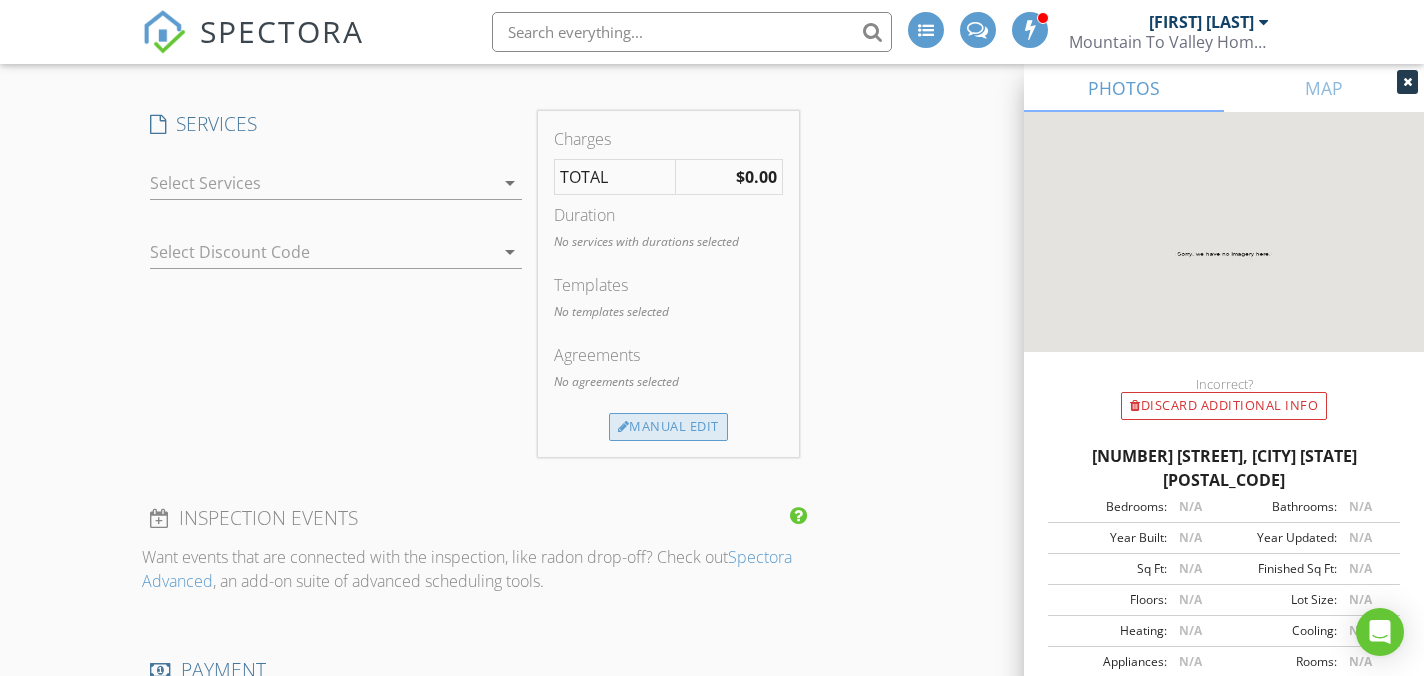click on "Manual Edit" at bounding box center (668, 427) 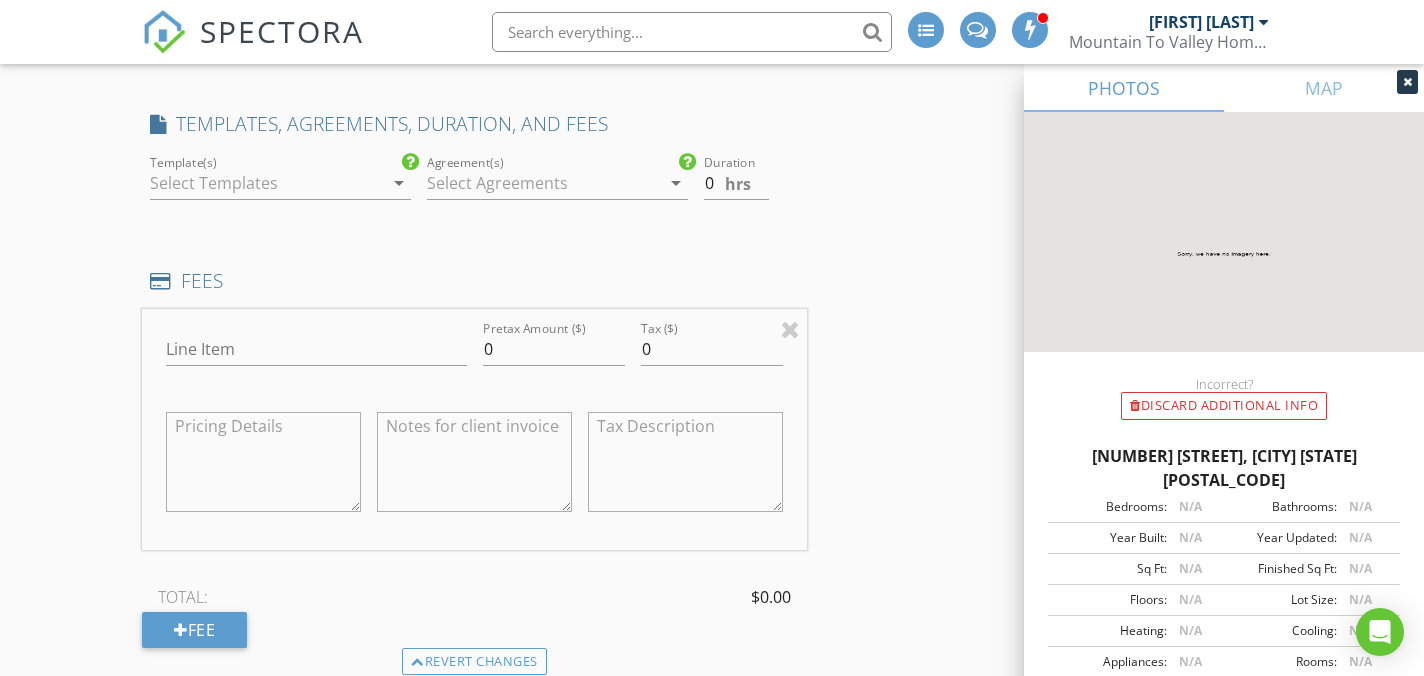 click at bounding box center [266, 183] 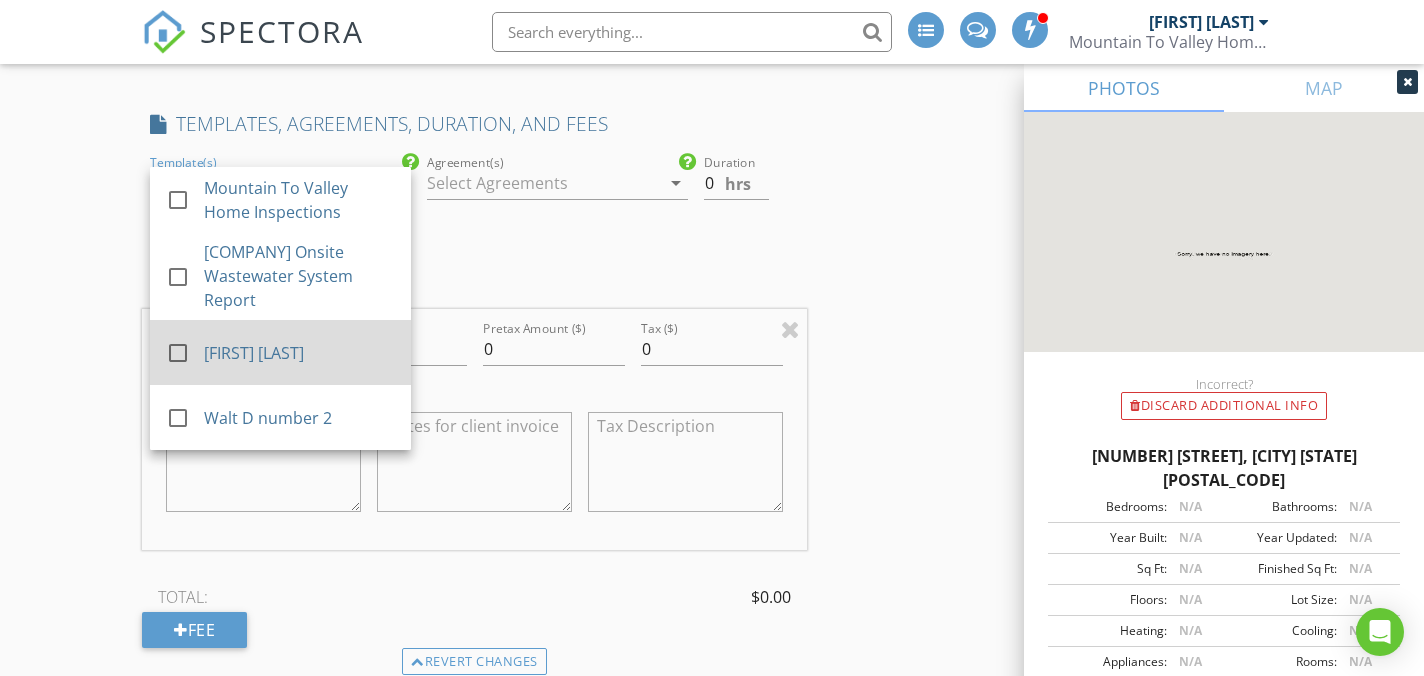 click on "check_box_outline_blank   Mike B Template" at bounding box center [280, 352] 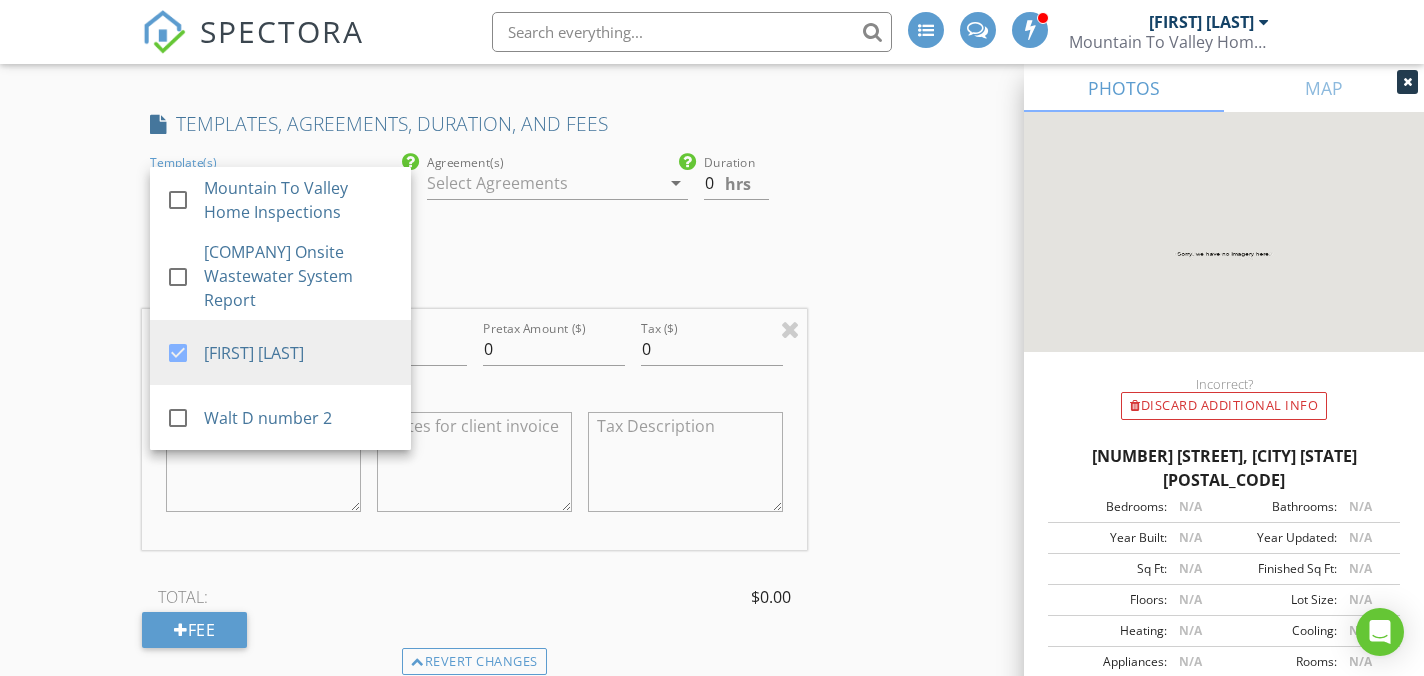 click at bounding box center (543, 183) 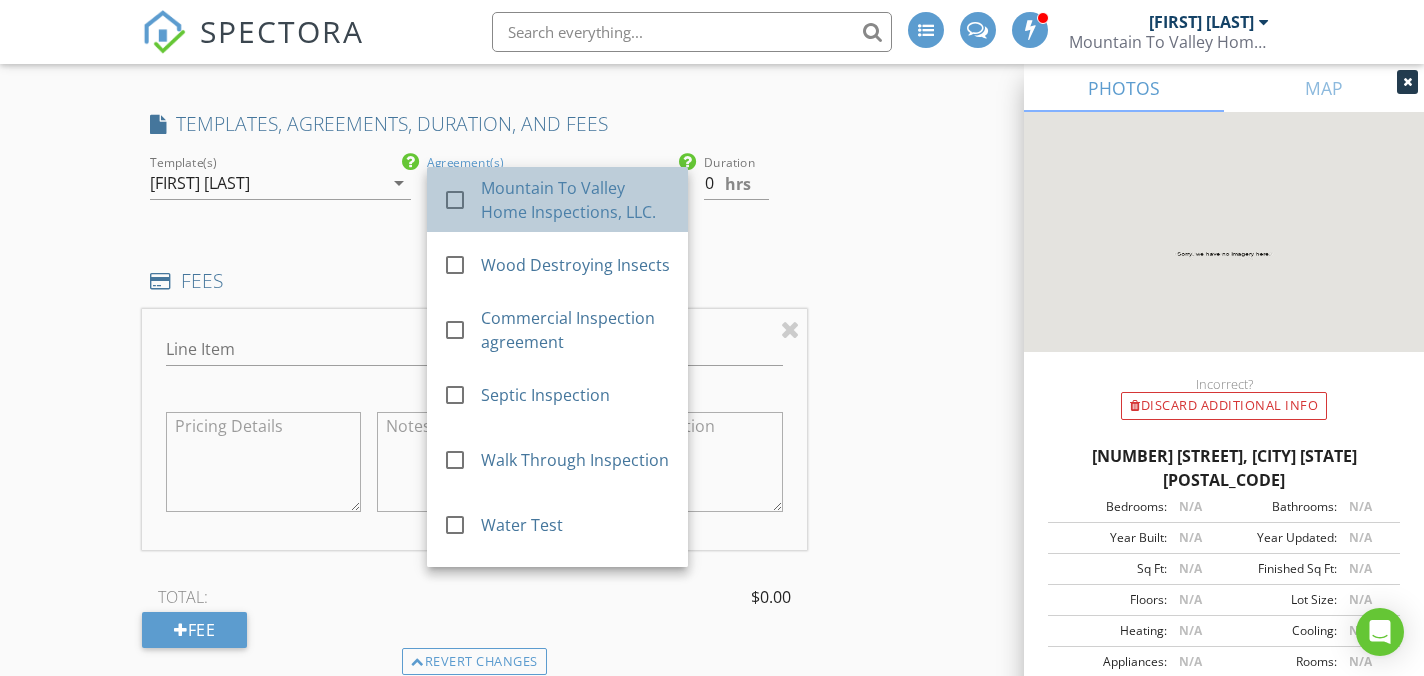 click on "Mountain To Valley Home Inspections, LLC." at bounding box center (576, 200) 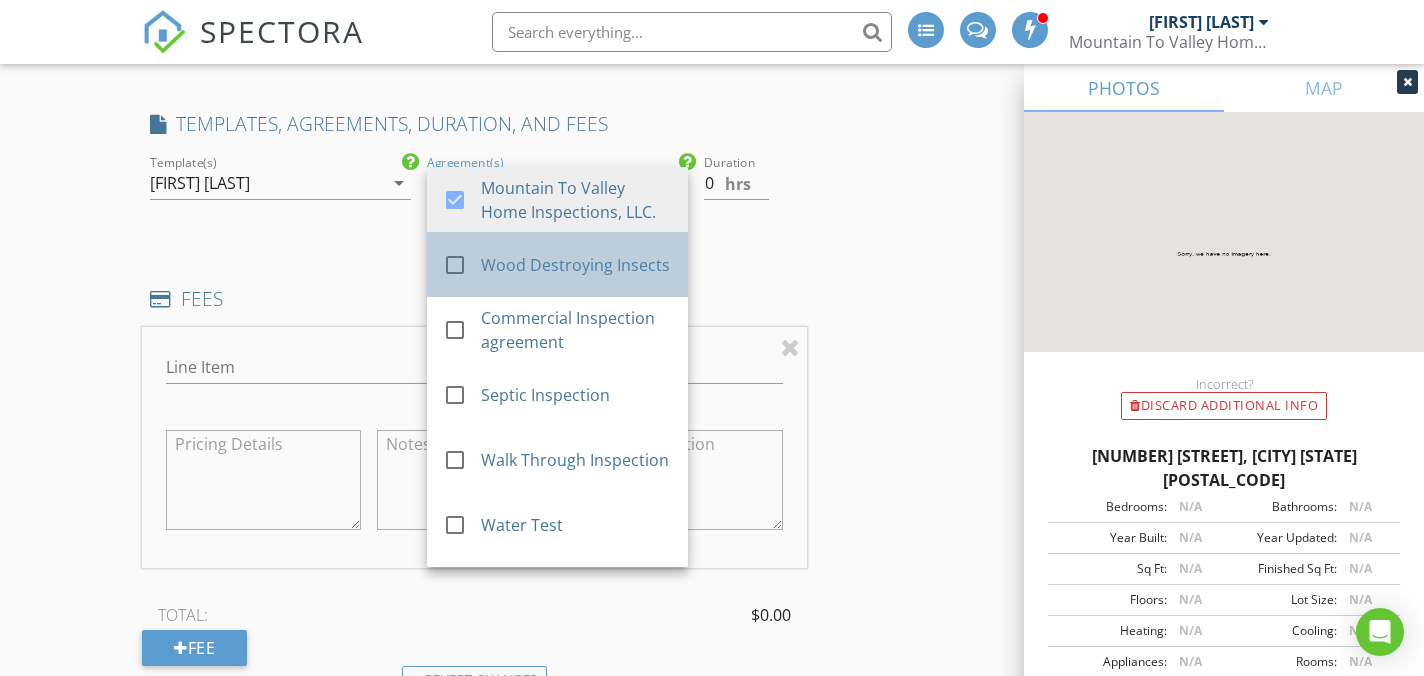 click on "Wood Destroying Insects" at bounding box center (576, 265) 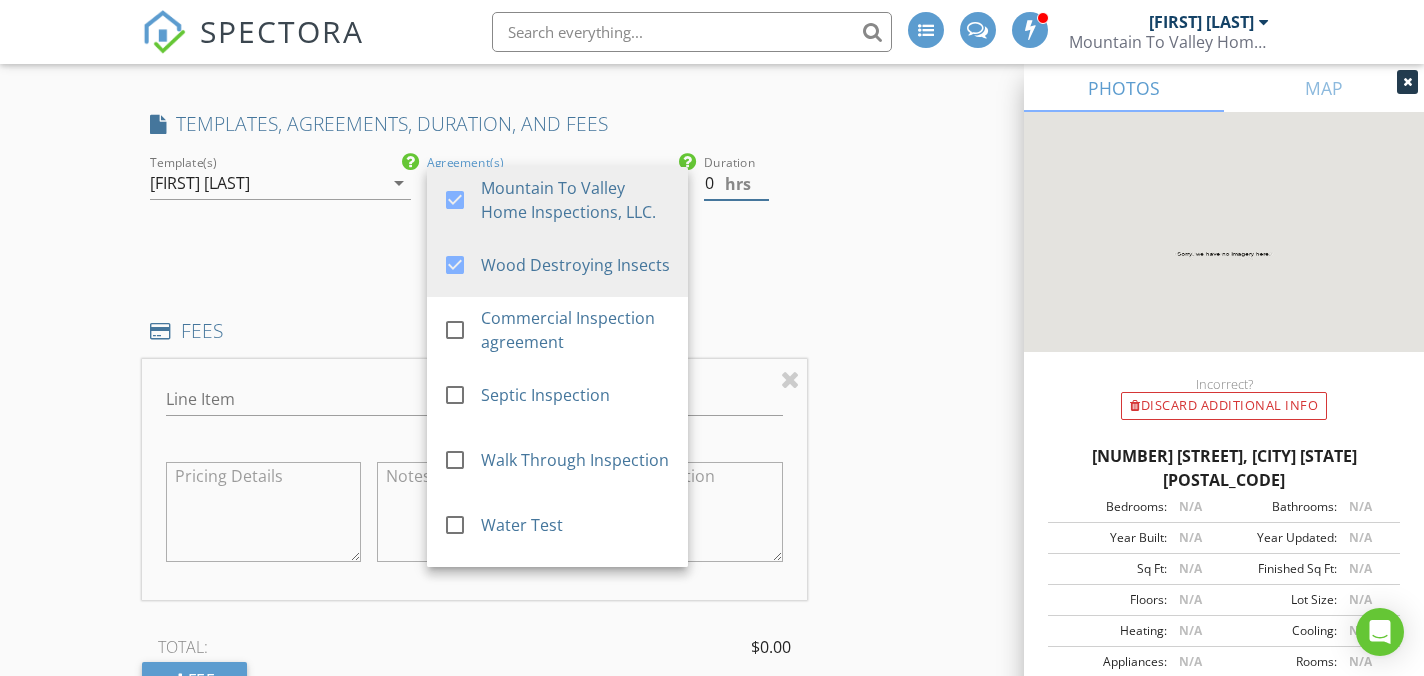 drag, startPoint x: 718, startPoint y: 167, endPoint x: 697, endPoint y: 167, distance: 21 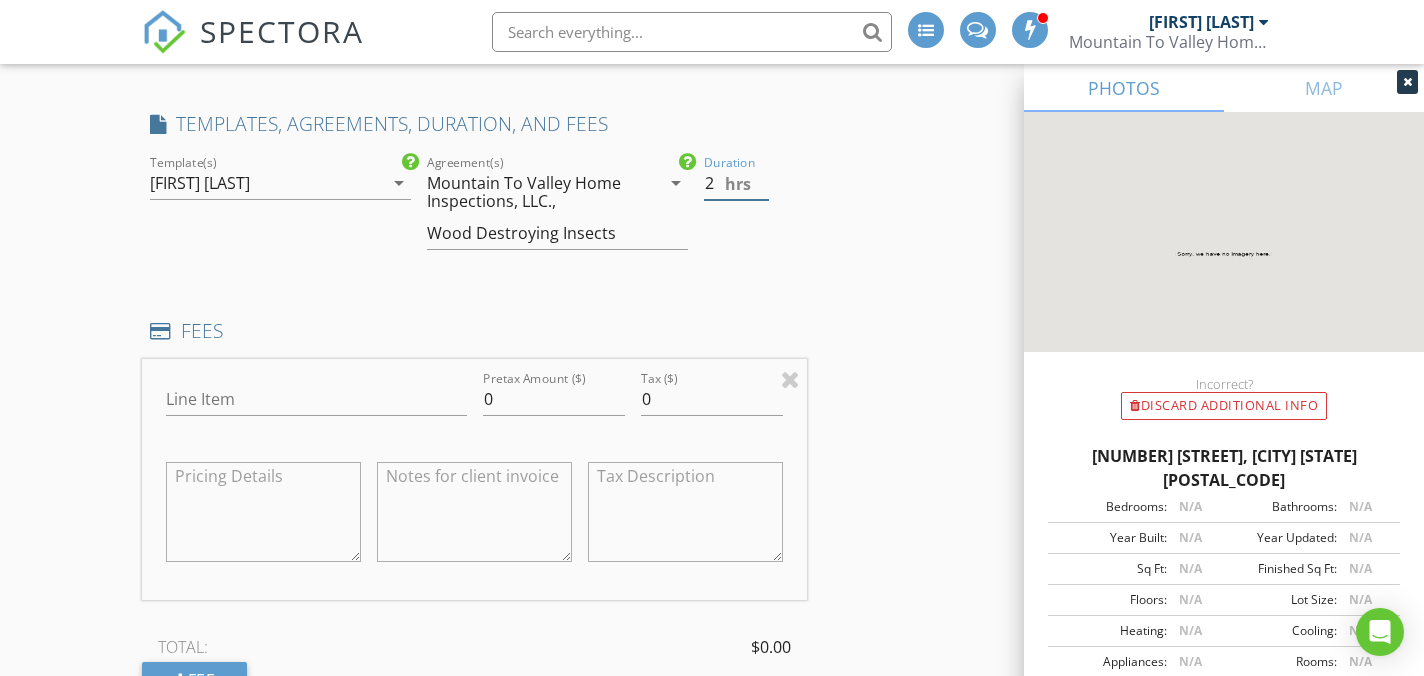 type on "2" 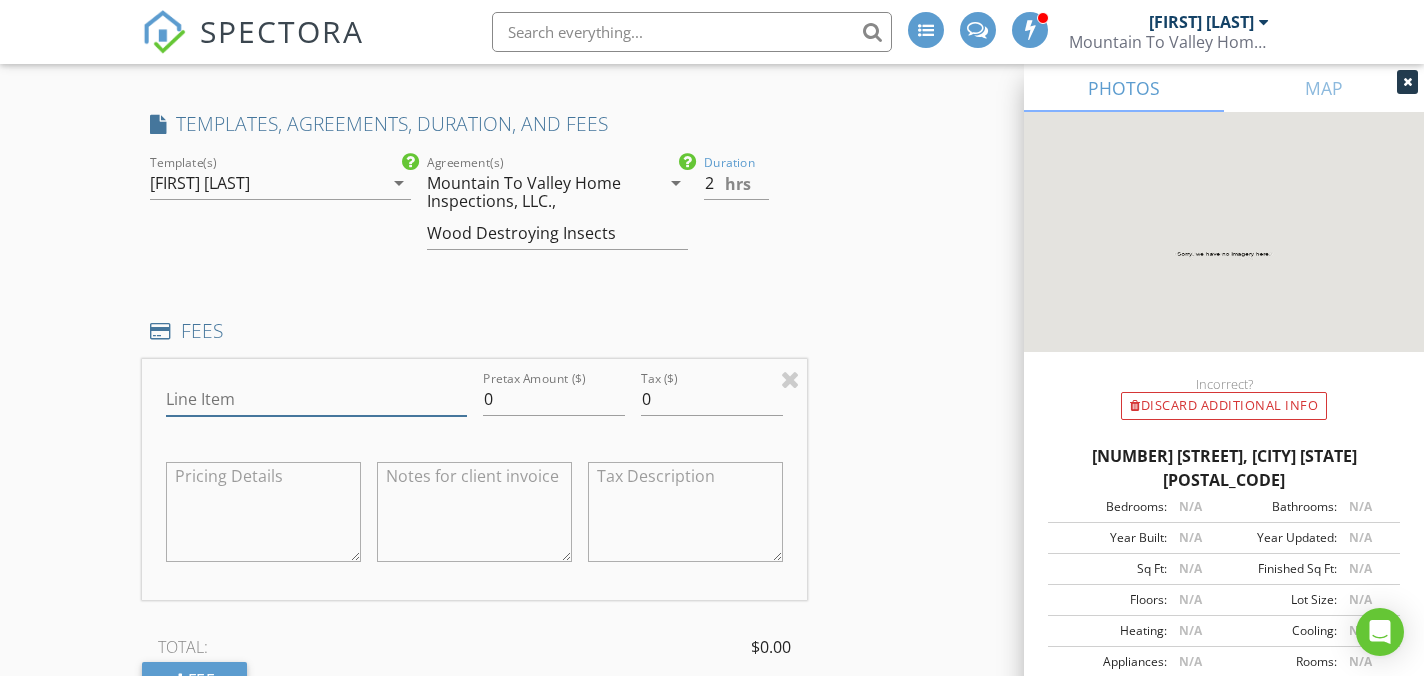 click on "Line Item" at bounding box center (316, 399) 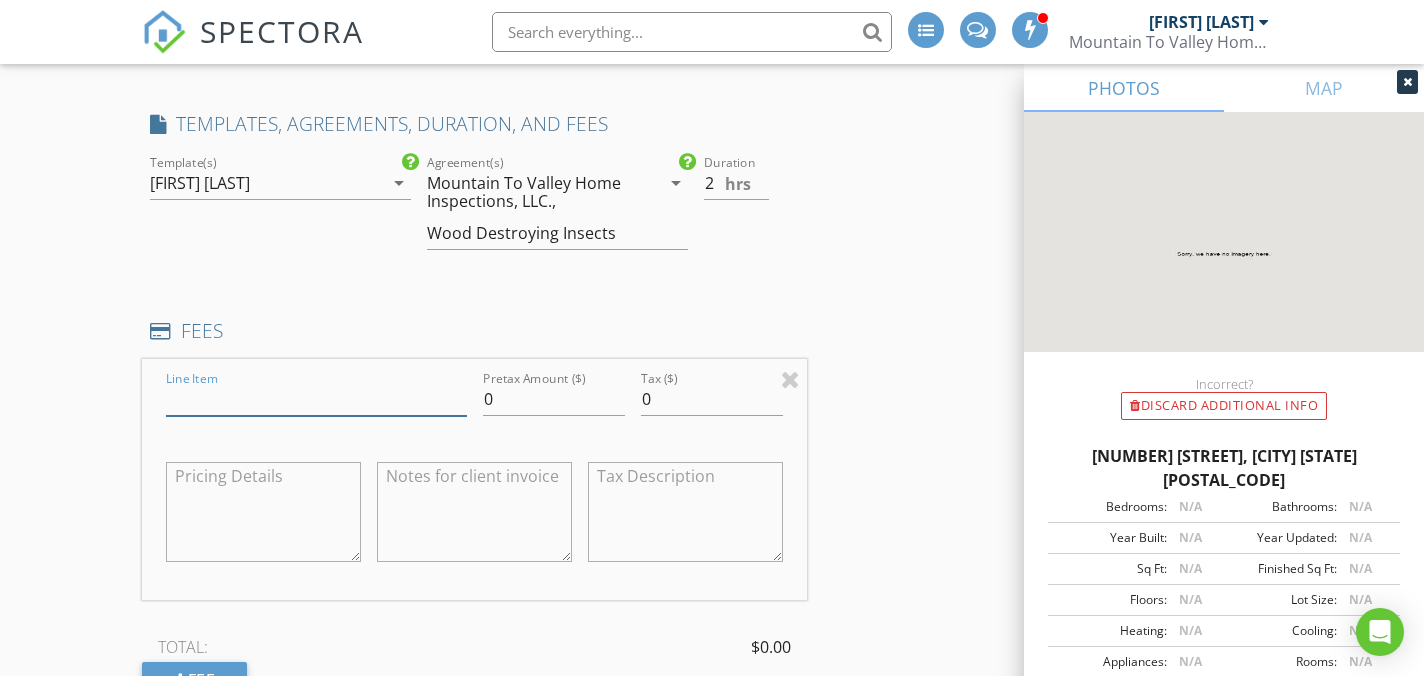 type on "Home Inspection" 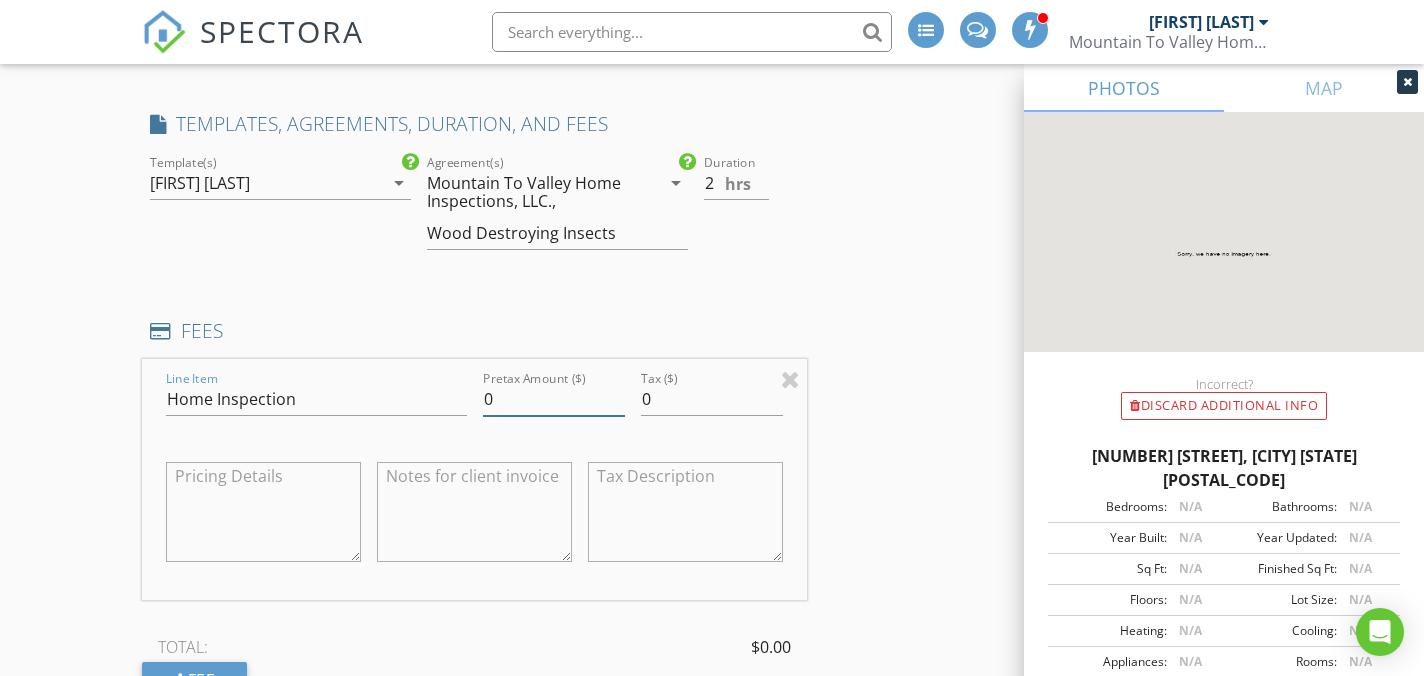 drag, startPoint x: 474, startPoint y: 383, endPoint x: 447, endPoint y: 382, distance: 27.018513 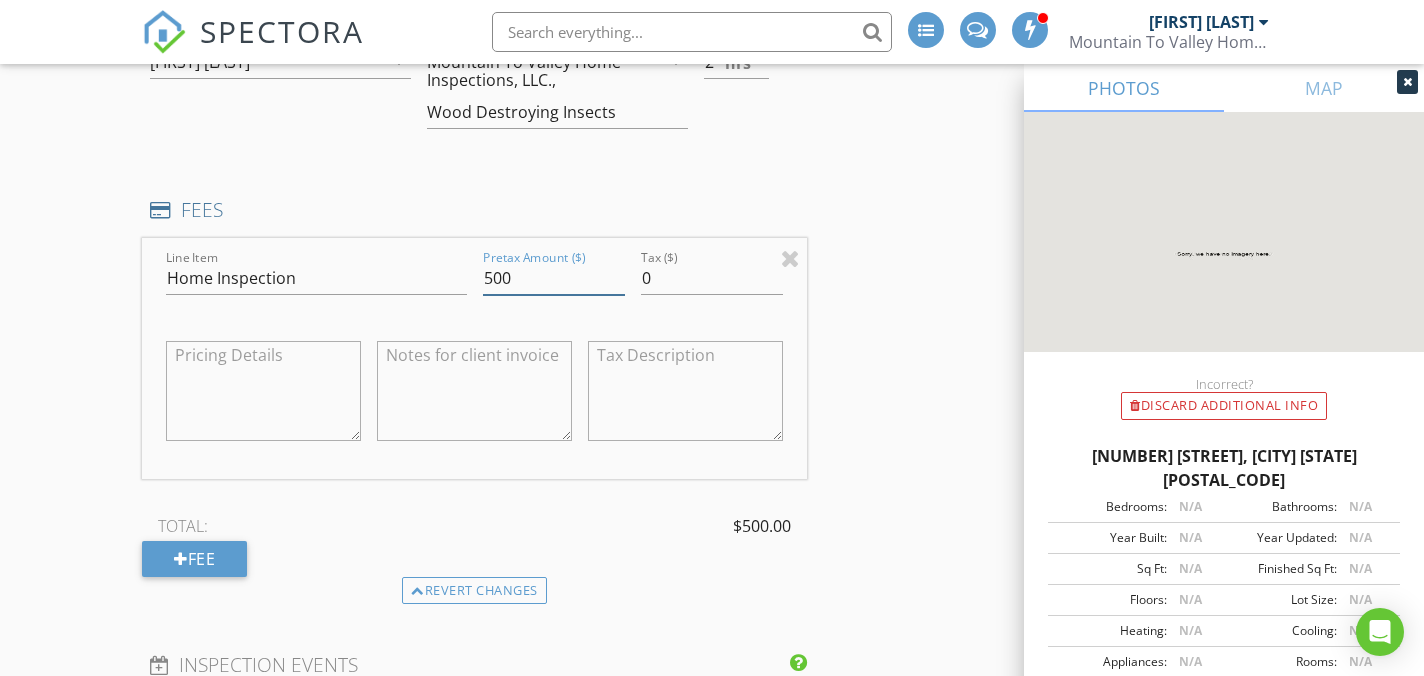 scroll, scrollTop: 1757, scrollLeft: 0, axis: vertical 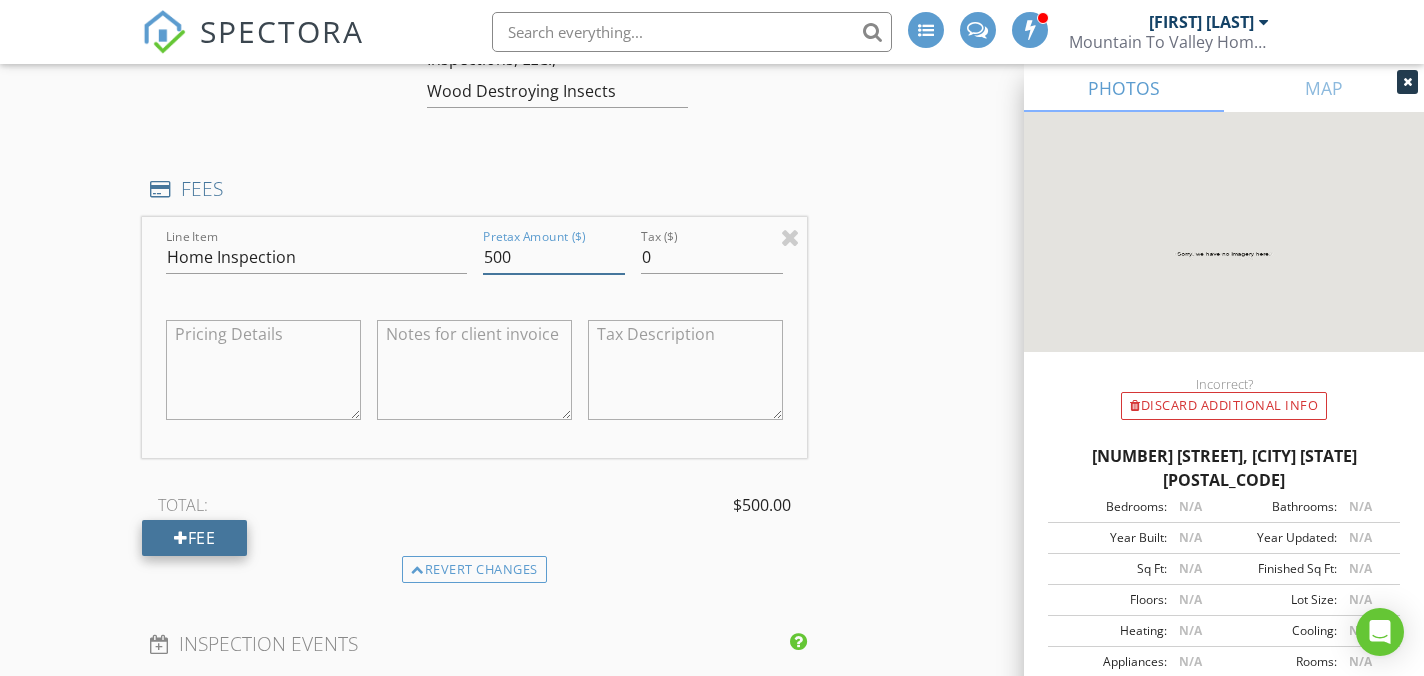 type on "500" 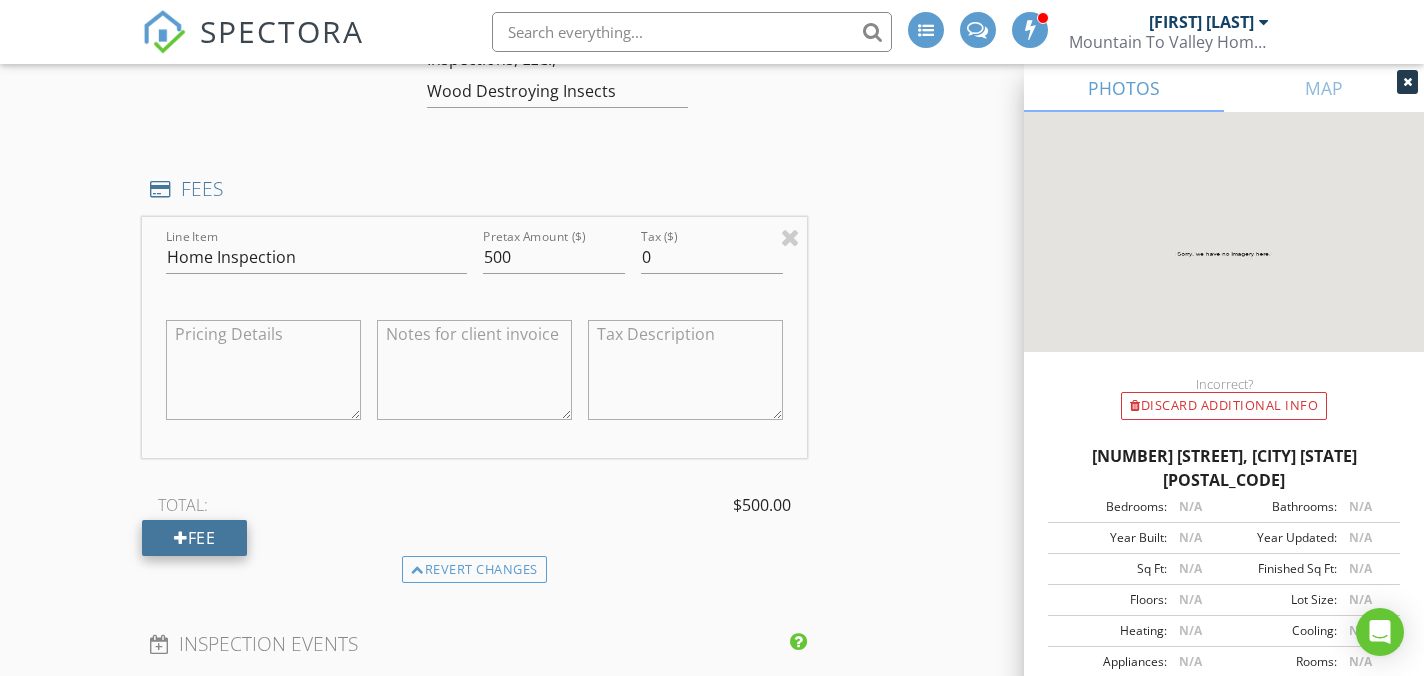 click on "Fee" at bounding box center [194, 538] 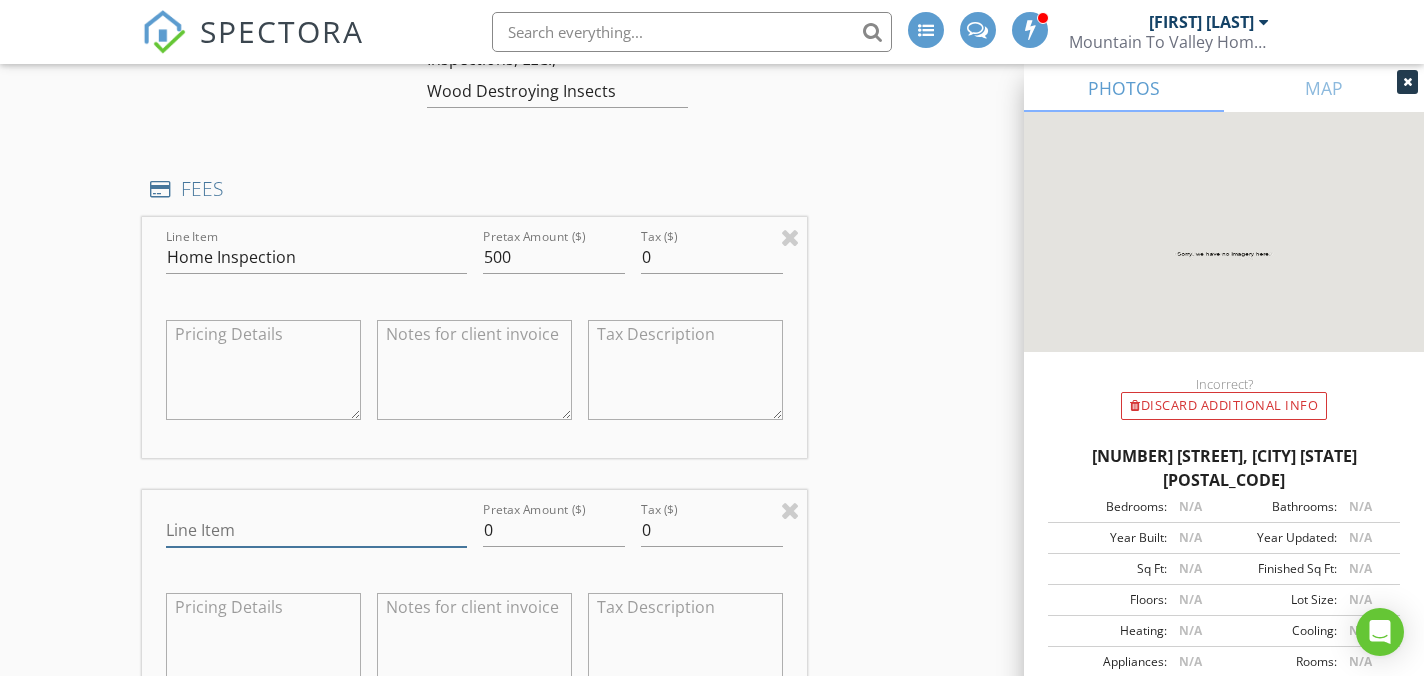 click on "Line Item" at bounding box center (316, 530) 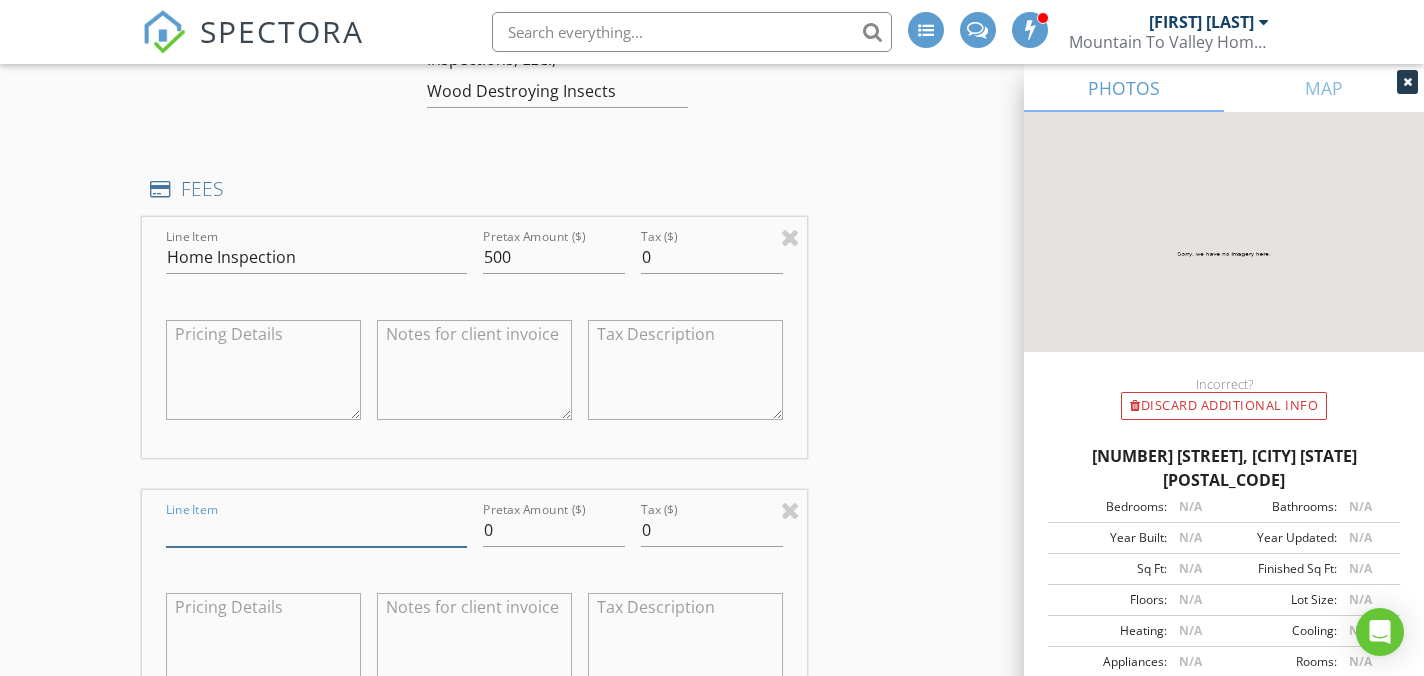 type on "Wood Destroying Organisms" 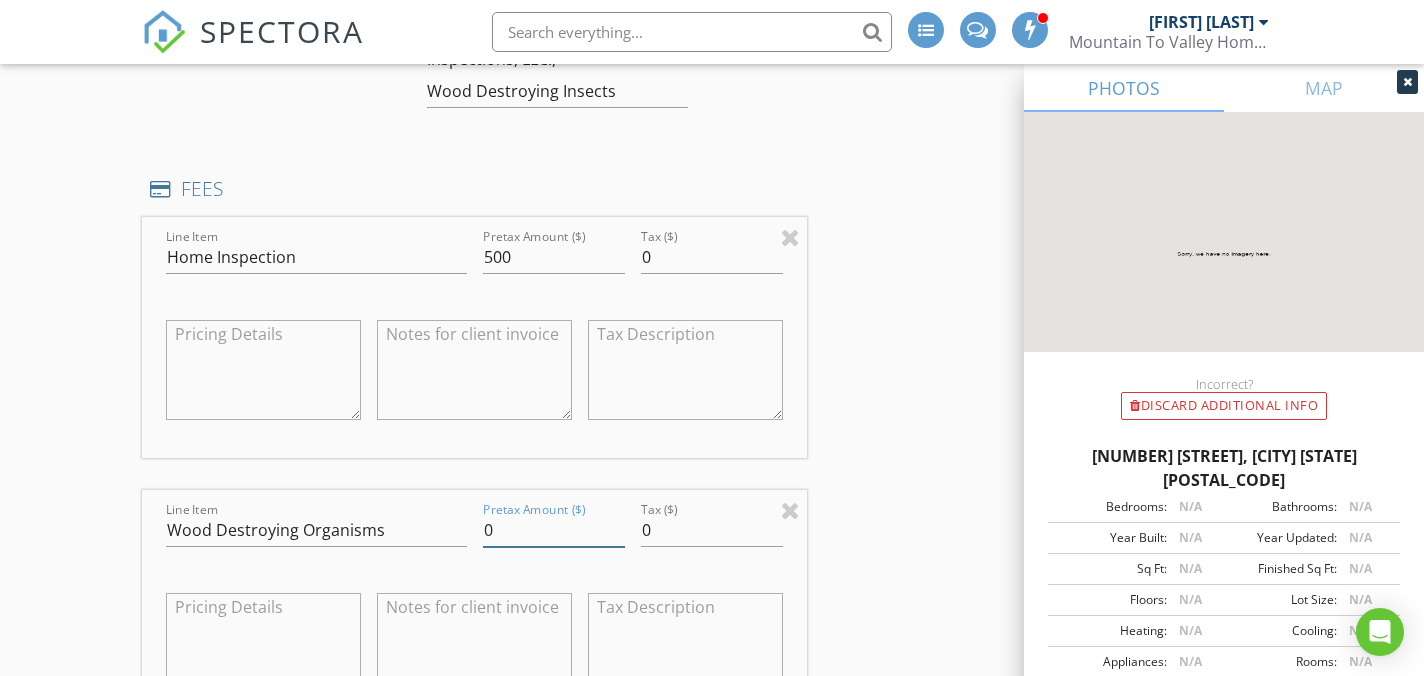 drag, startPoint x: 503, startPoint y: 513, endPoint x: 477, endPoint y: 512, distance: 26.019224 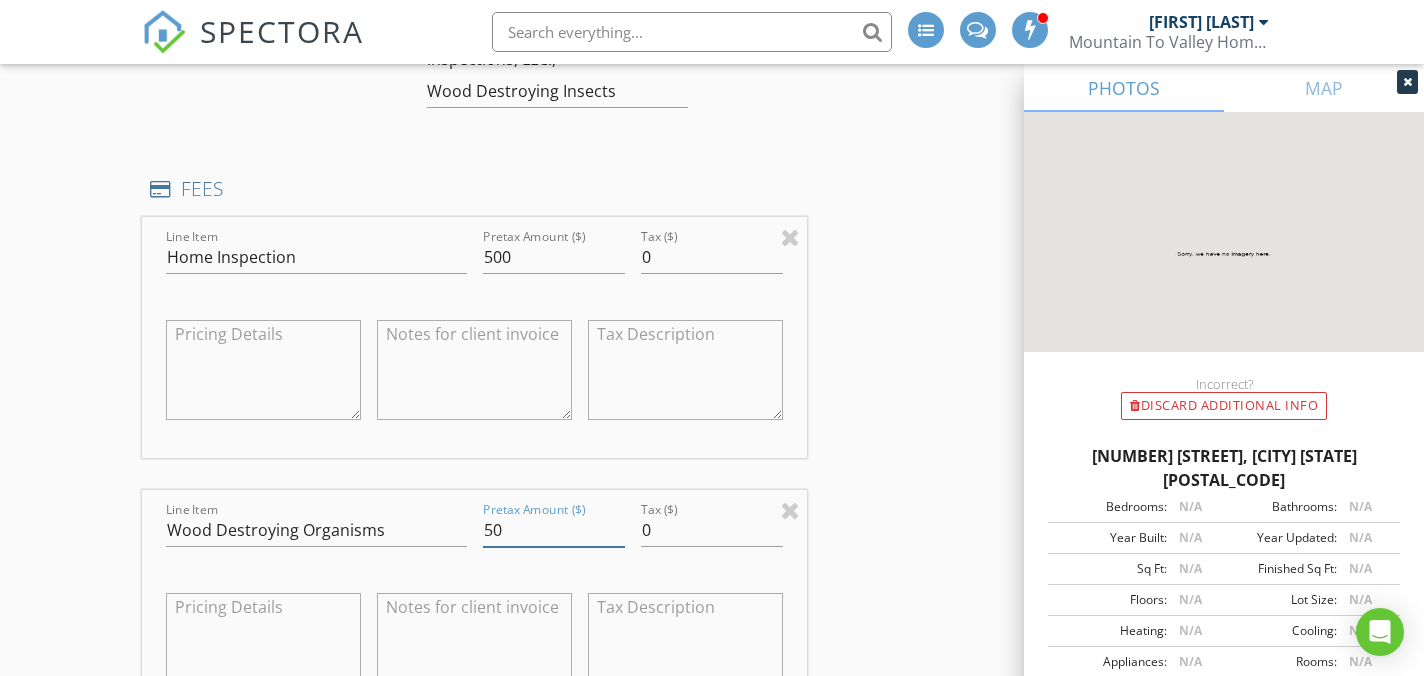 type on "50" 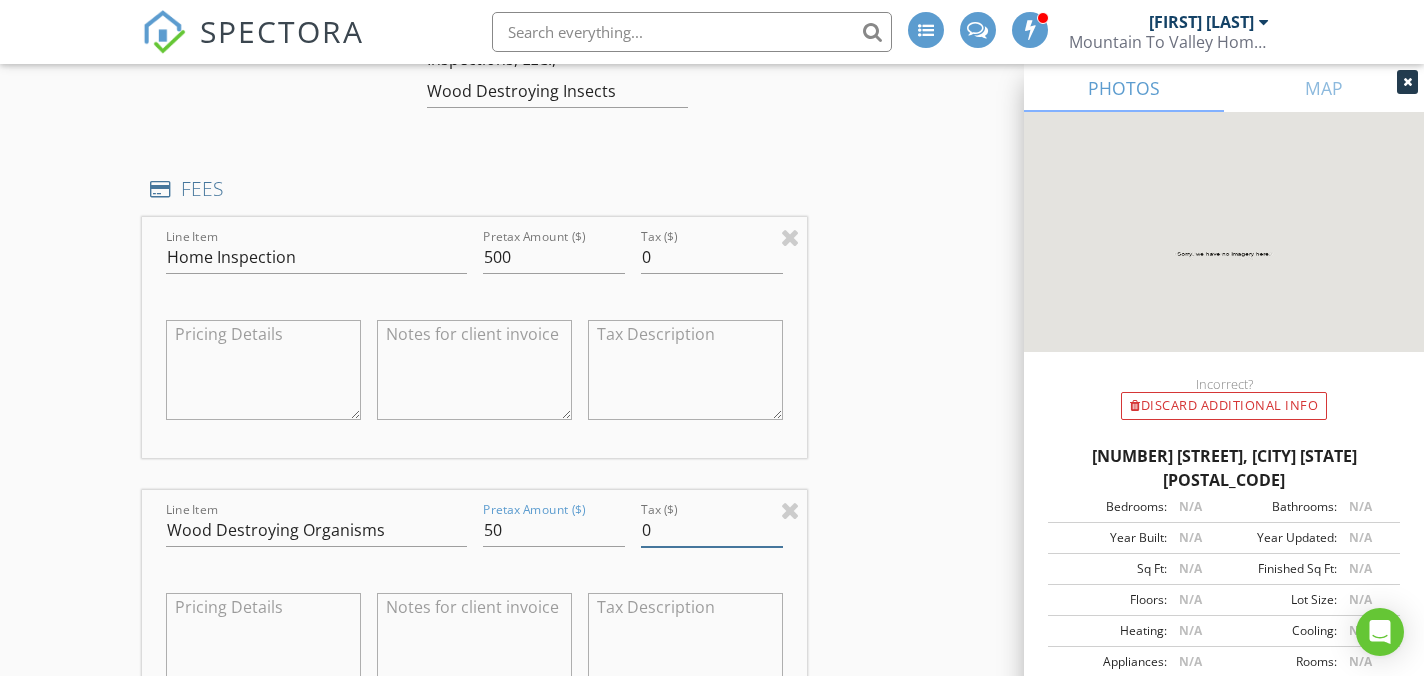 click on "INSPECTOR(S)
check_box_outline_blank   Justin Weber     check_box   Mike Bonita   PRIMARY   Mike Bonita arrow_drop_down   check_box_outline_blank Mike Bonita specifically requested
Date/Time
08/08/2025 12:00 PM
Location
Address Search       Address 909 Fair St   Unit   City Nescopeck   State PA   Zip 18635   County Columbia     Square Feet   Year Built   Foundation arrow_drop_down     Mike Bonita     24.4 miles     (35 minutes)
client
check_box Enable Client CC email for this inspection   Client Search     check_box_outline_blank Client is a Company/Organization     First Name Jill and Ian   Last Name Shedlock   Email br1anderson020@gmail.com   CC Email ishedlock2@gmail.com   Phone 570-236-6539           Notes   Private Notes
ADD ADDITIONAL client
SERVICES" at bounding box center [711, 535] 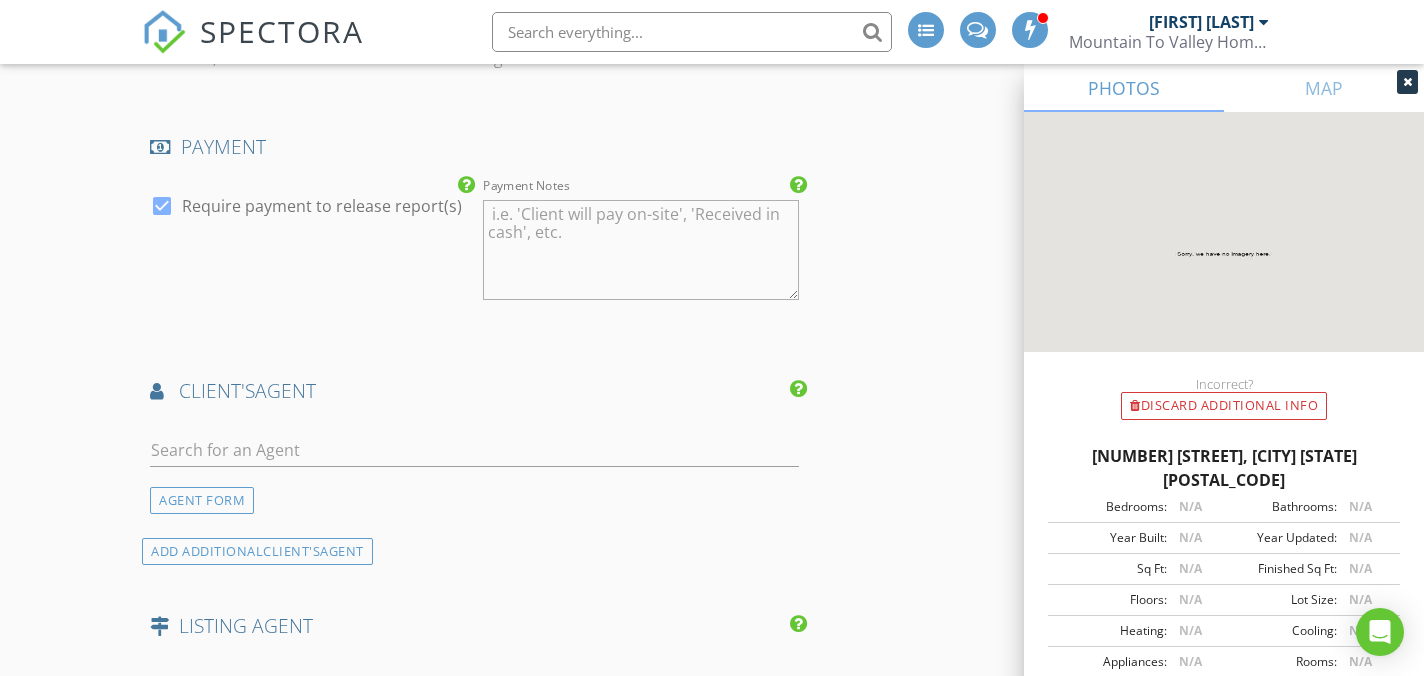 scroll, scrollTop: 2784, scrollLeft: 0, axis: vertical 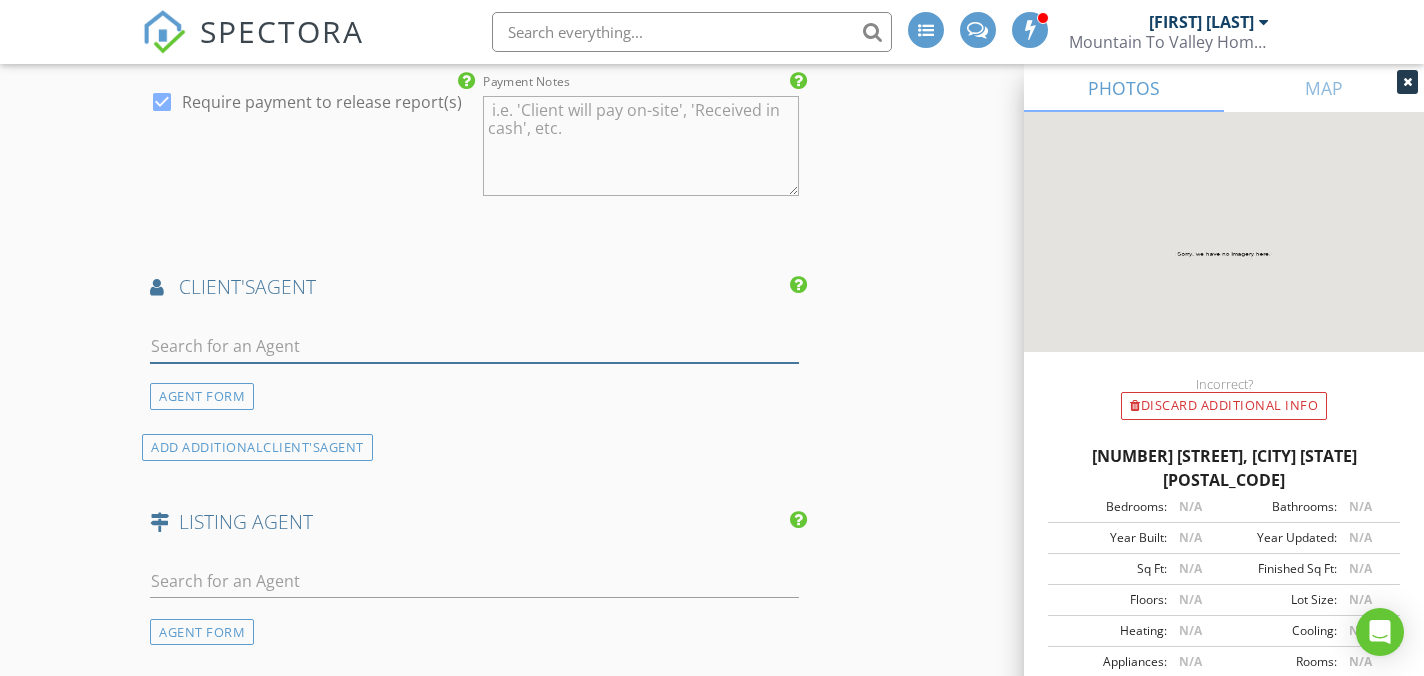 click at bounding box center [474, 346] 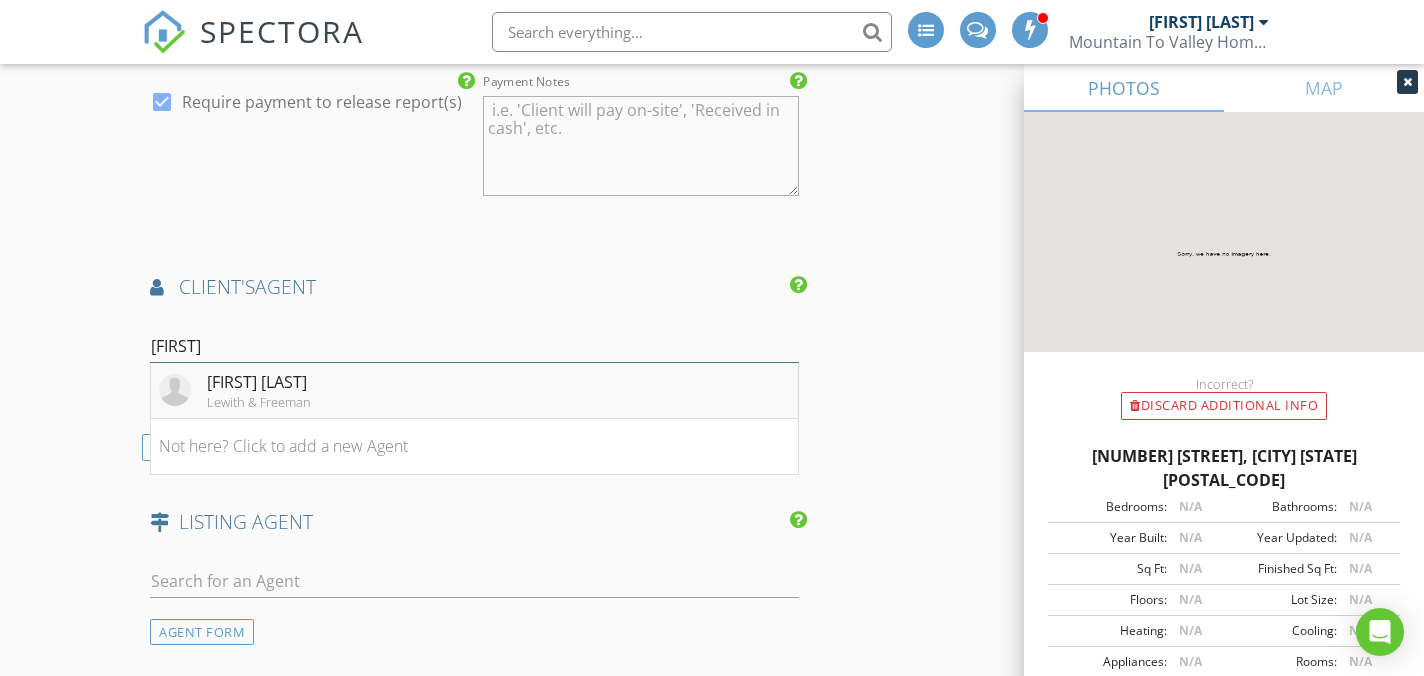 type on "jessica s" 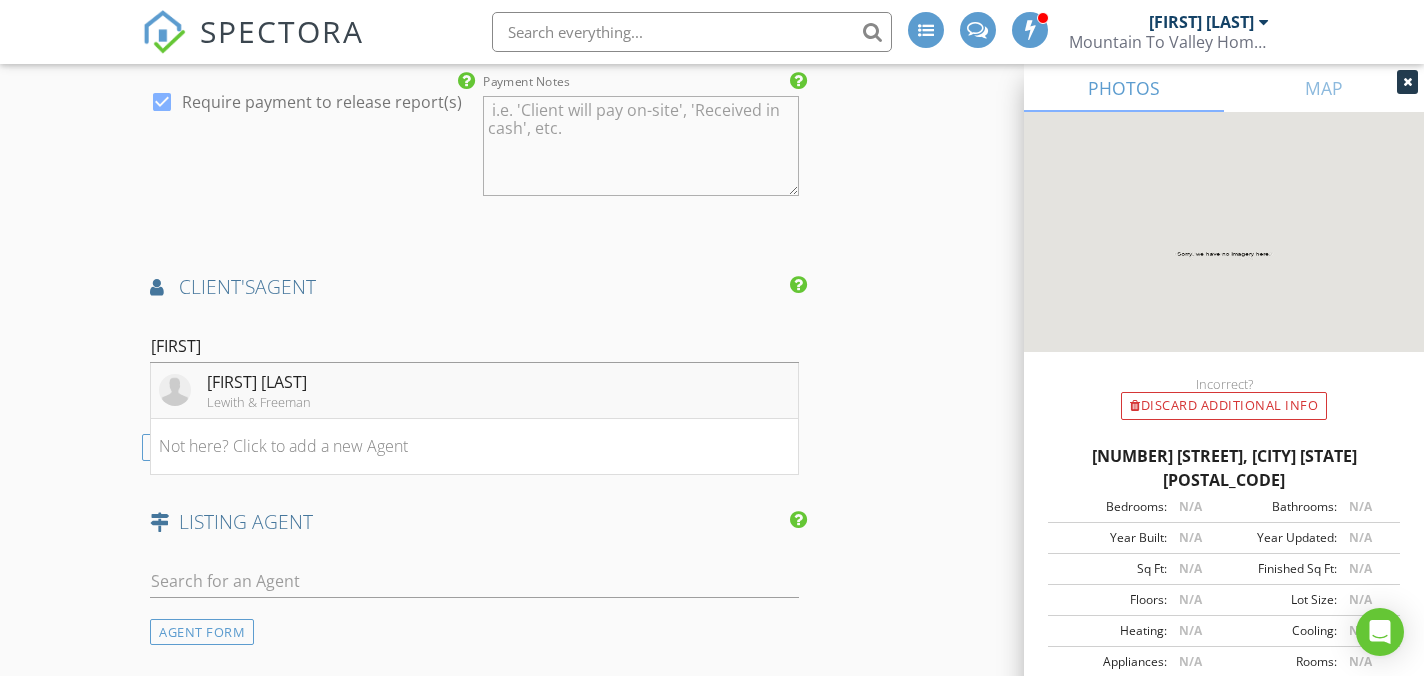 click on "Jessica Suchter
Lewith & Freeman" at bounding box center (474, 391) 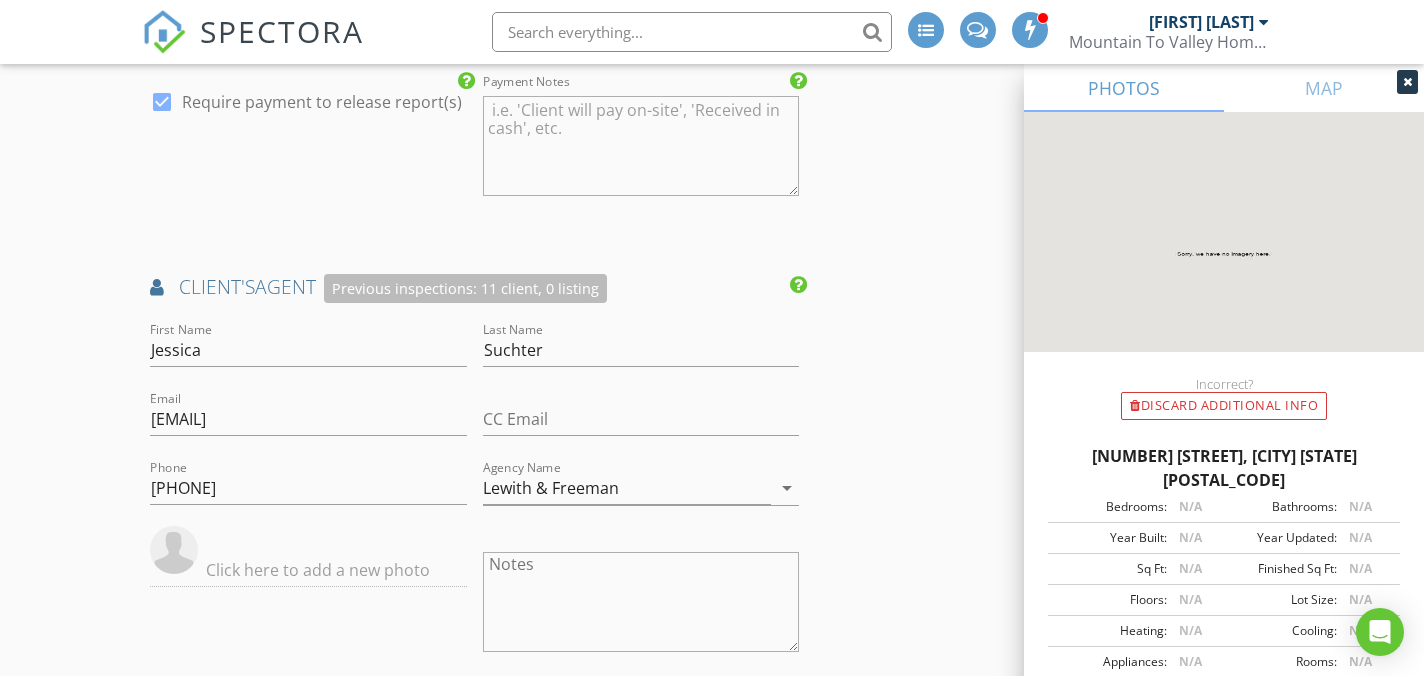 click on "INSPECTOR(S)
check_box_outline_blank   Justin Weber     check_box   Mike Bonita   PRIMARY   Mike Bonita arrow_drop_down   check_box_outline_blank Mike Bonita specifically requested
Date/Time
08/08/2025 12:00 PM
Location
Address Search       Address 909 Fair St   Unit   City Nescopeck   State PA   Zip 18635   County Columbia     Square Feet   Year Built   Foundation arrow_drop_down     Mike Bonita     24.4 miles     (35 minutes)
client
check_box Enable Client CC email for this inspection   Client Search     check_box_outline_blank Client is a Company/Organization     First Name Jill and Ian   Last Name Shedlock   Email br1anderson020@gmail.com   CC Email ishedlock2@gmail.com   Phone 570-236-6539           Notes   Private Notes
ADD ADDITIONAL client
SERVICES" at bounding box center [711, -264] 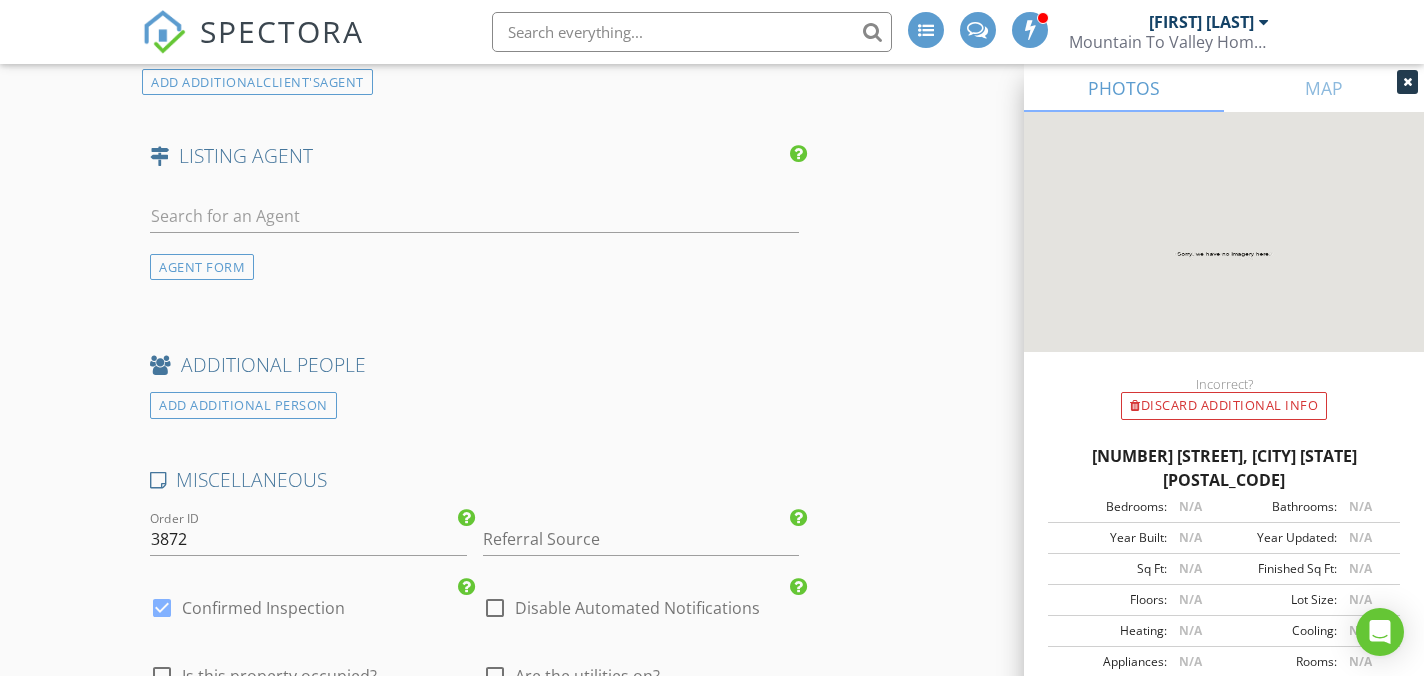 scroll, scrollTop: 3616, scrollLeft: 0, axis: vertical 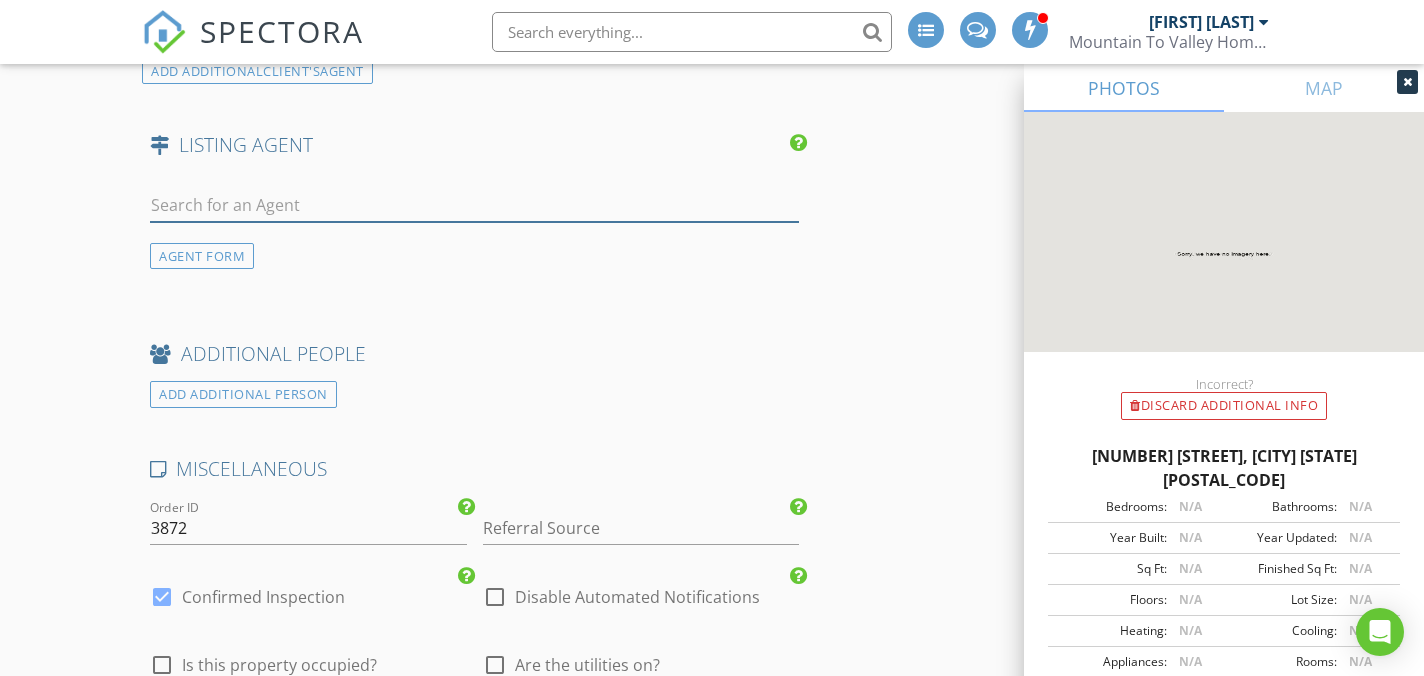 click at bounding box center [474, 205] 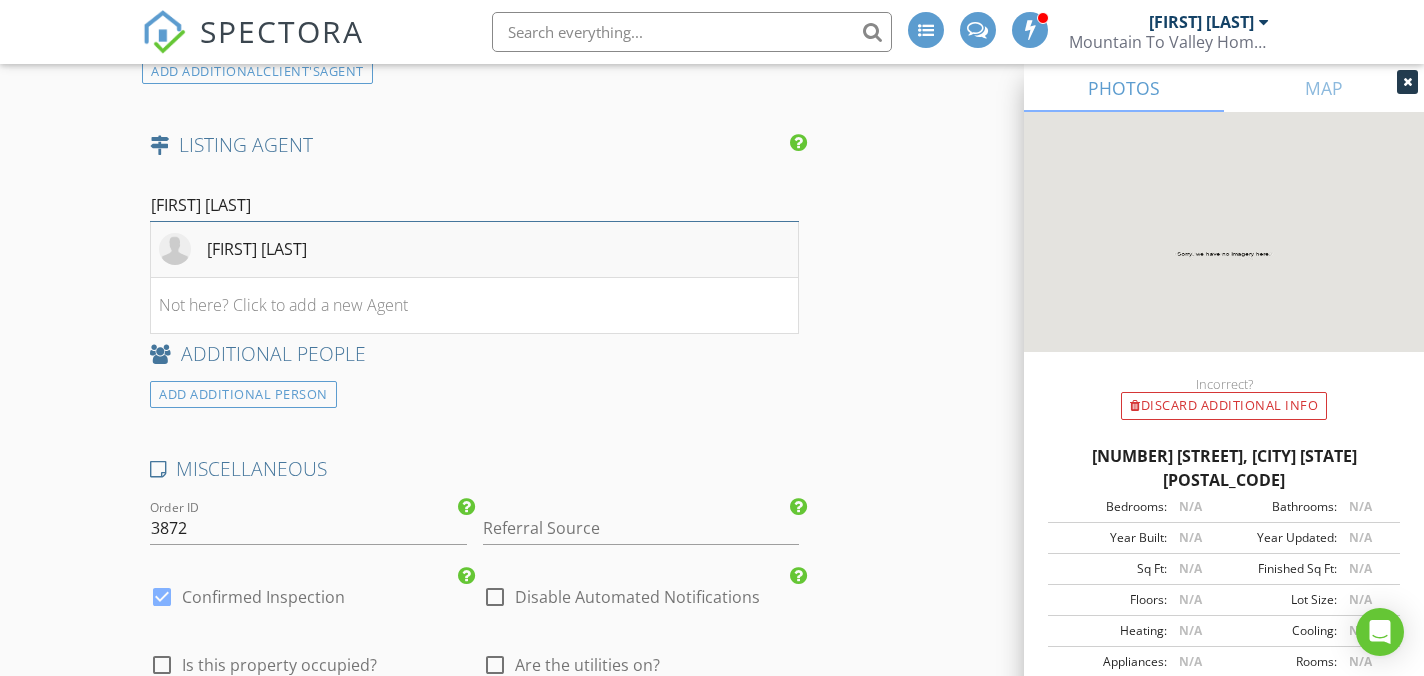 type on "Mark Mo" 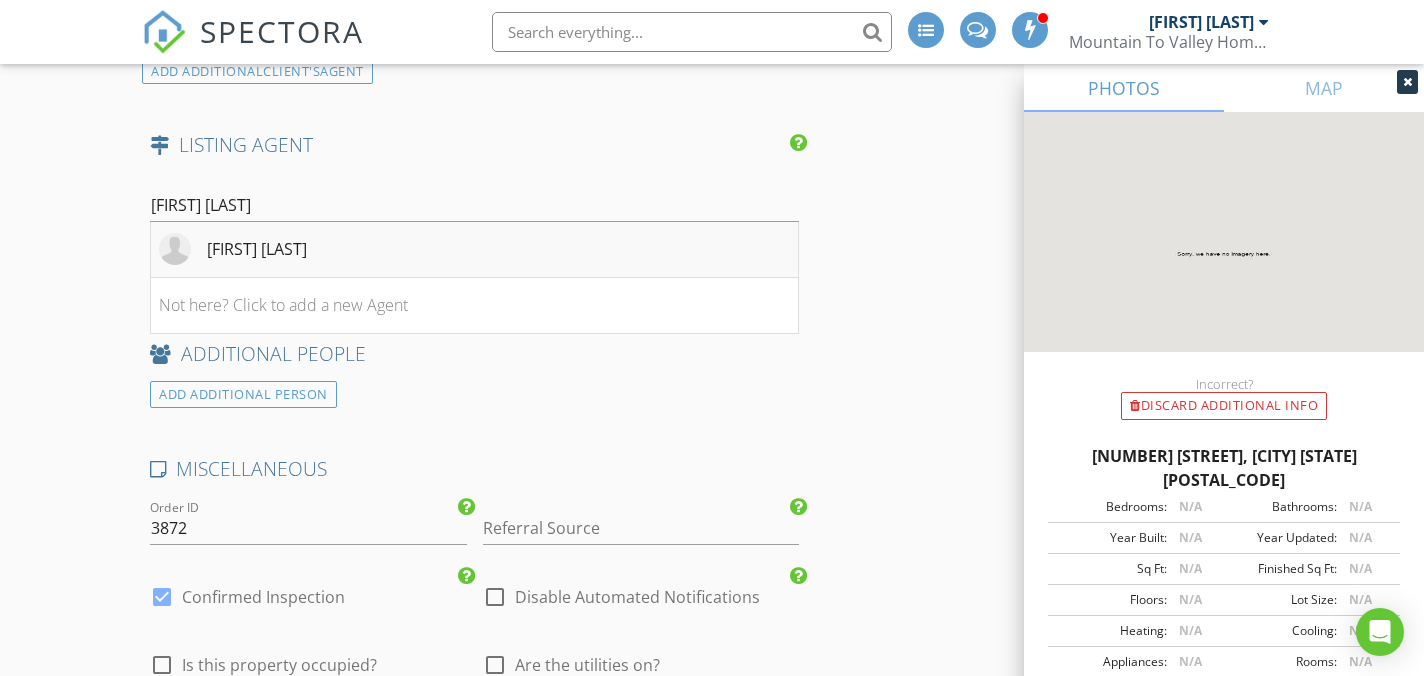 click on "[FIRST] [LAST]" at bounding box center (474, 250) 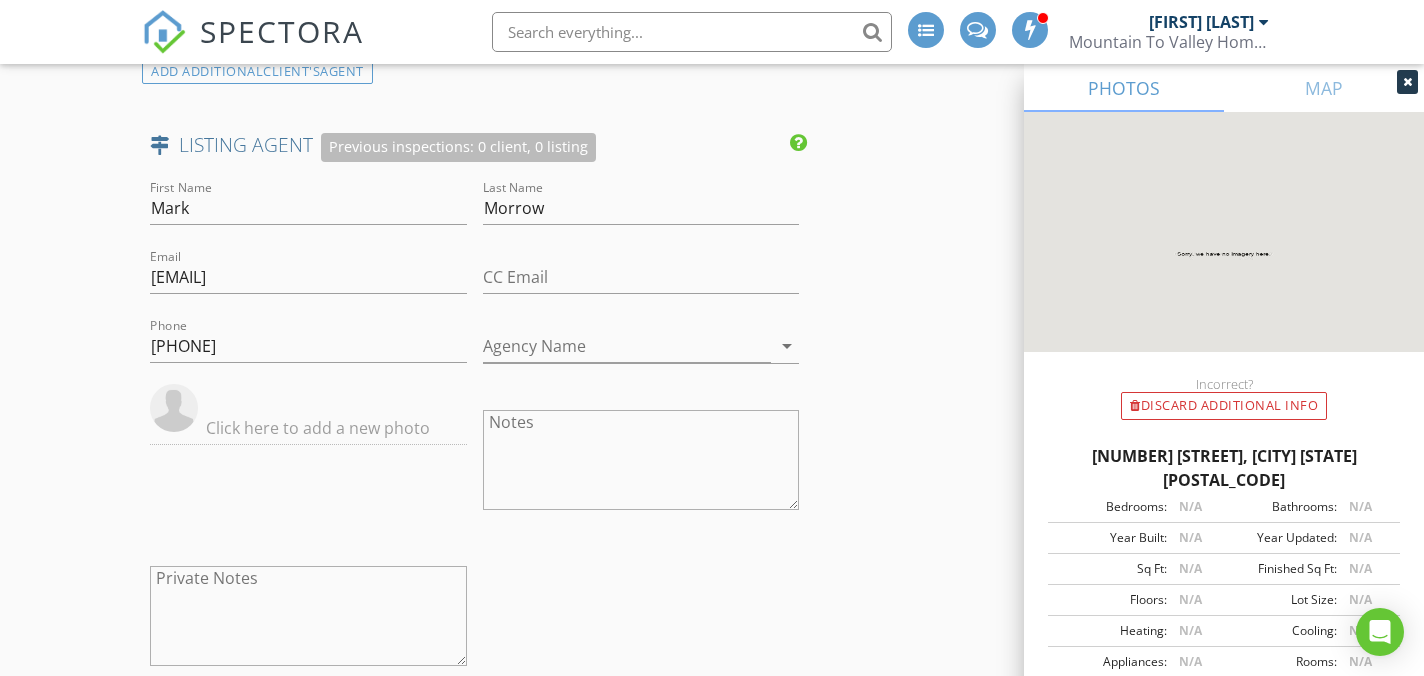 click on "INSPECTOR(S)
check_box_outline_blank   Justin Weber     check_box   Mike Bonita   PRIMARY   Mike Bonita arrow_drop_down   check_box_outline_blank Mike Bonita specifically requested
Date/Time
08/08/2025 12:00 PM
Location
Address Search       Address 909 Fair St   Unit   City Nescopeck   State PA   Zip 18635   County Columbia     Square Feet   Year Built   Foundation arrow_drop_down     Mike Bonita     24.4 miles     (35 minutes)
client
check_box Enable Client CC email for this inspection   Client Search     check_box_outline_blank Client is a Company/Organization     First Name Jill and Ian   Last Name Shedlock   Email br1anderson020@gmail.com   CC Email ishedlock2@gmail.com   Phone 570-236-6539           Notes   Private Notes
ADD ADDITIONAL client
SERVICES" at bounding box center [711, -855] 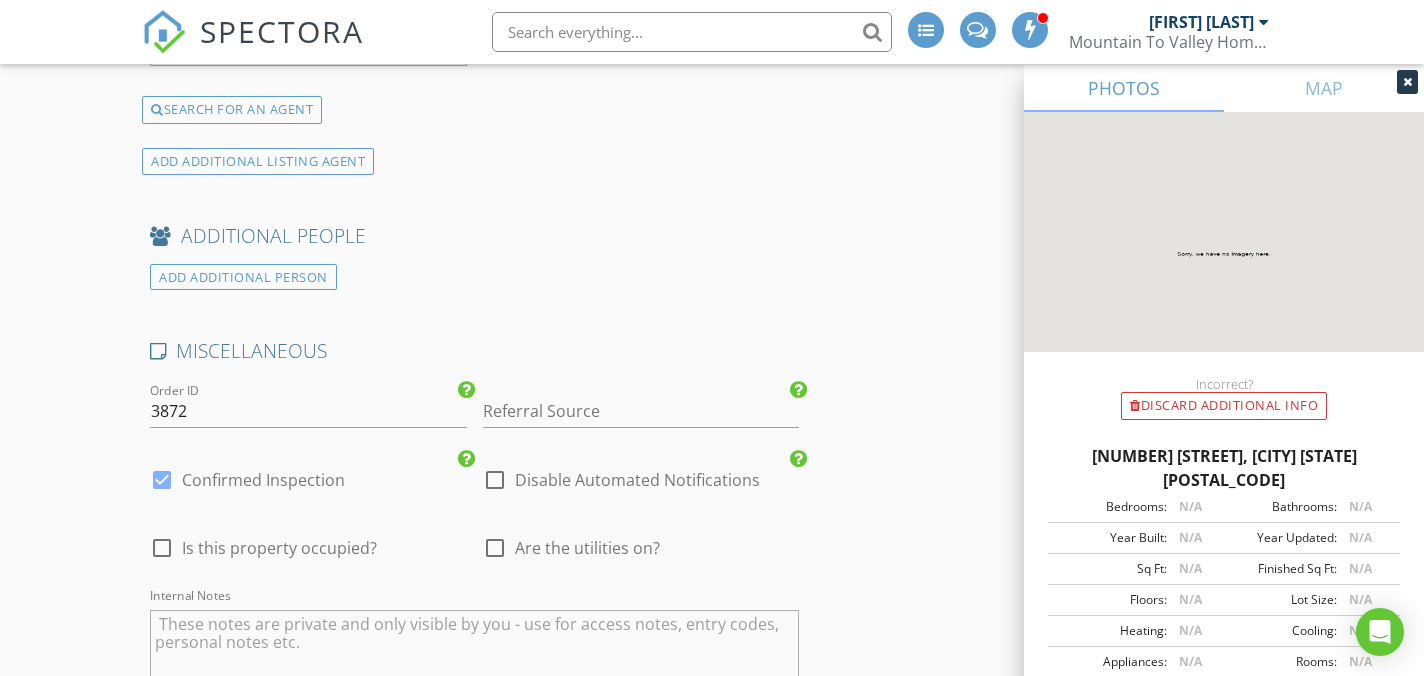 scroll, scrollTop: 4618, scrollLeft: 0, axis: vertical 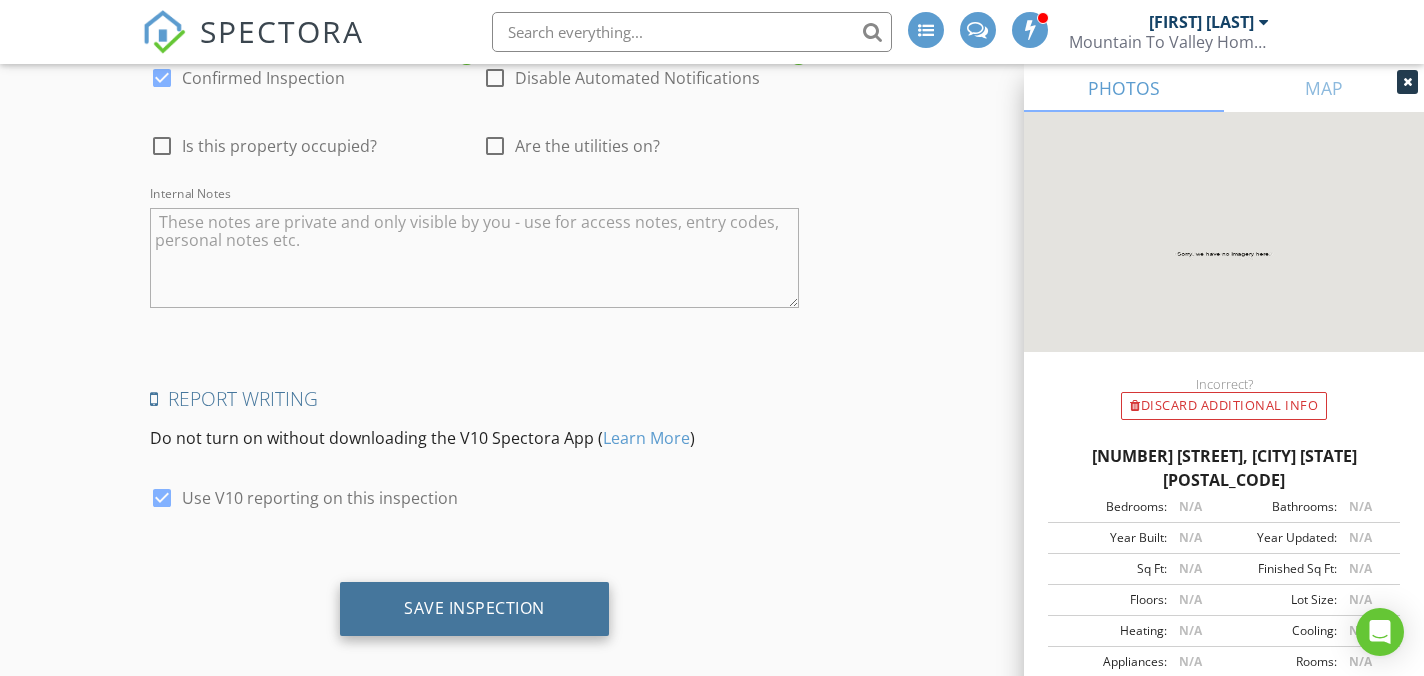 click on "Save Inspection" at bounding box center (474, 609) 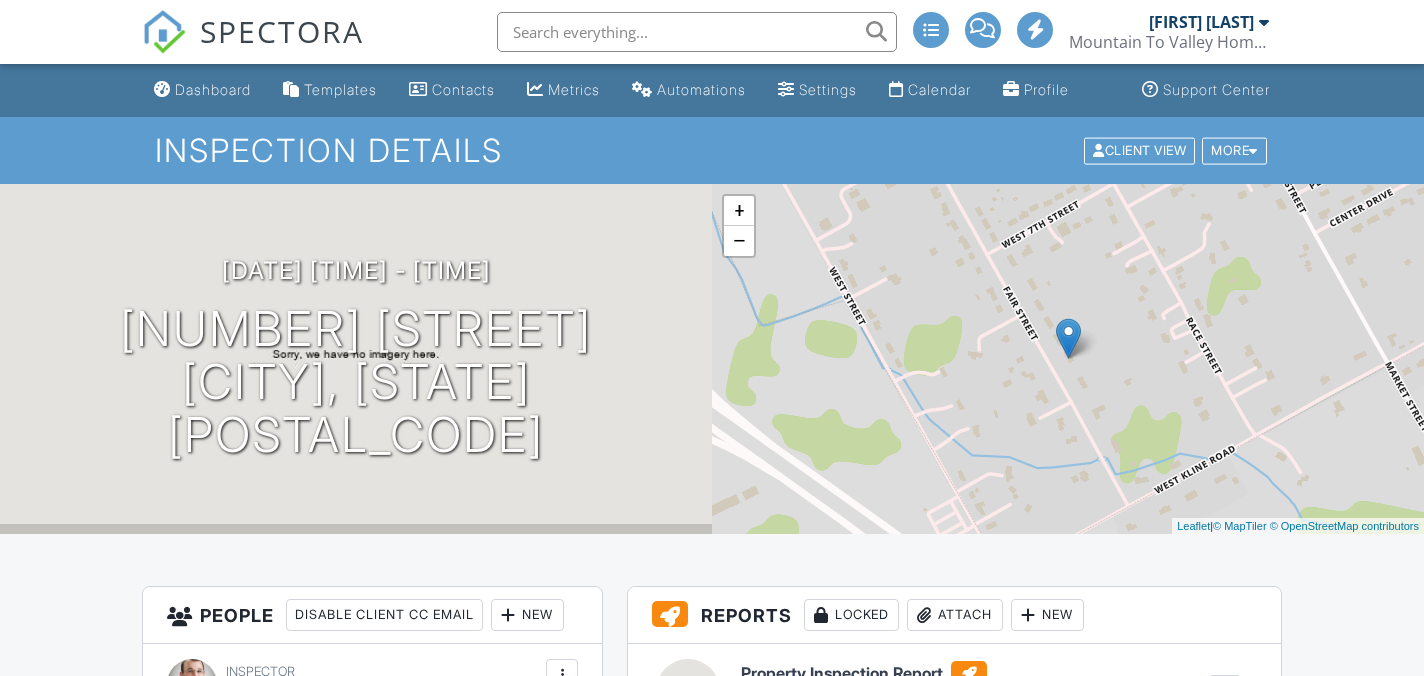 scroll, scrollTop: 0, scrollLeft: 0, axis: both 